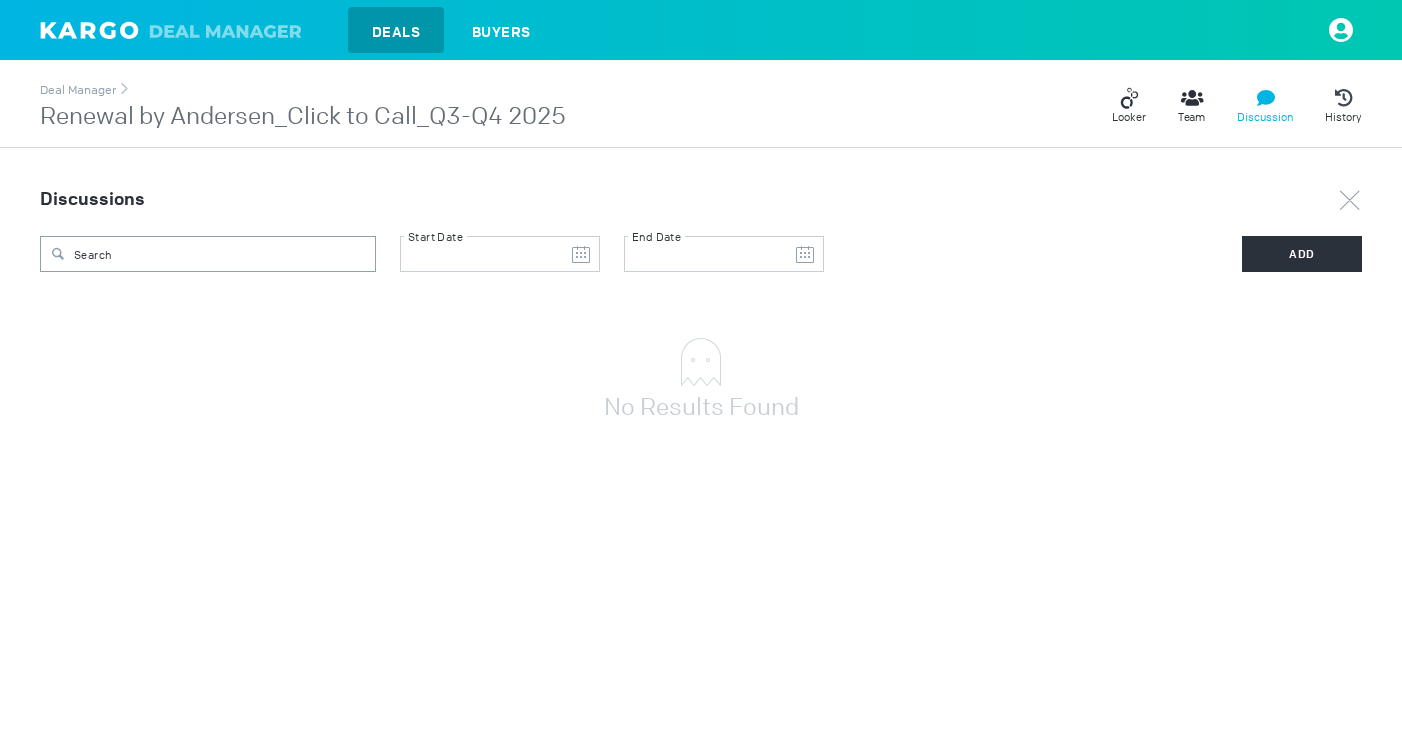 scroll, scrollTop: 0, scrollLeft: 0, axis: both 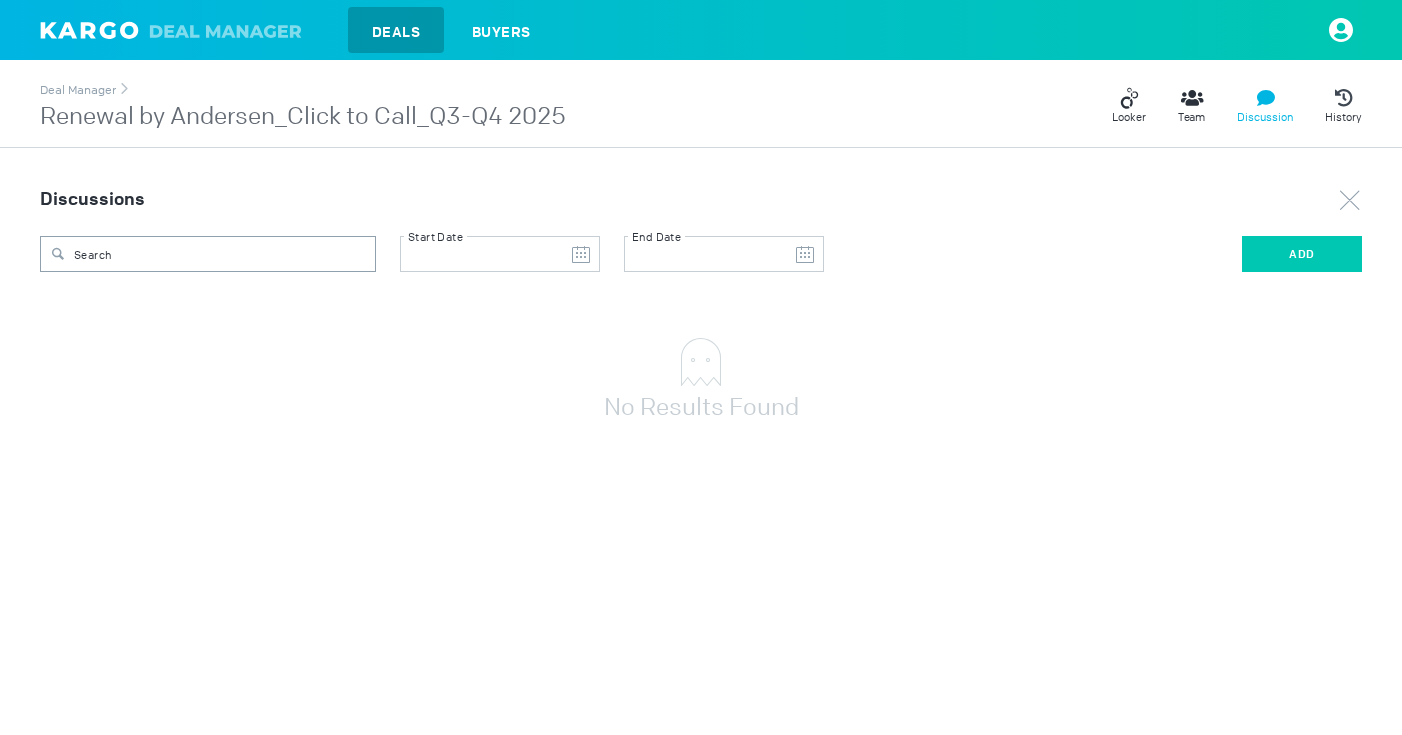 click on "ADD" at bounding box center (1302, 254) 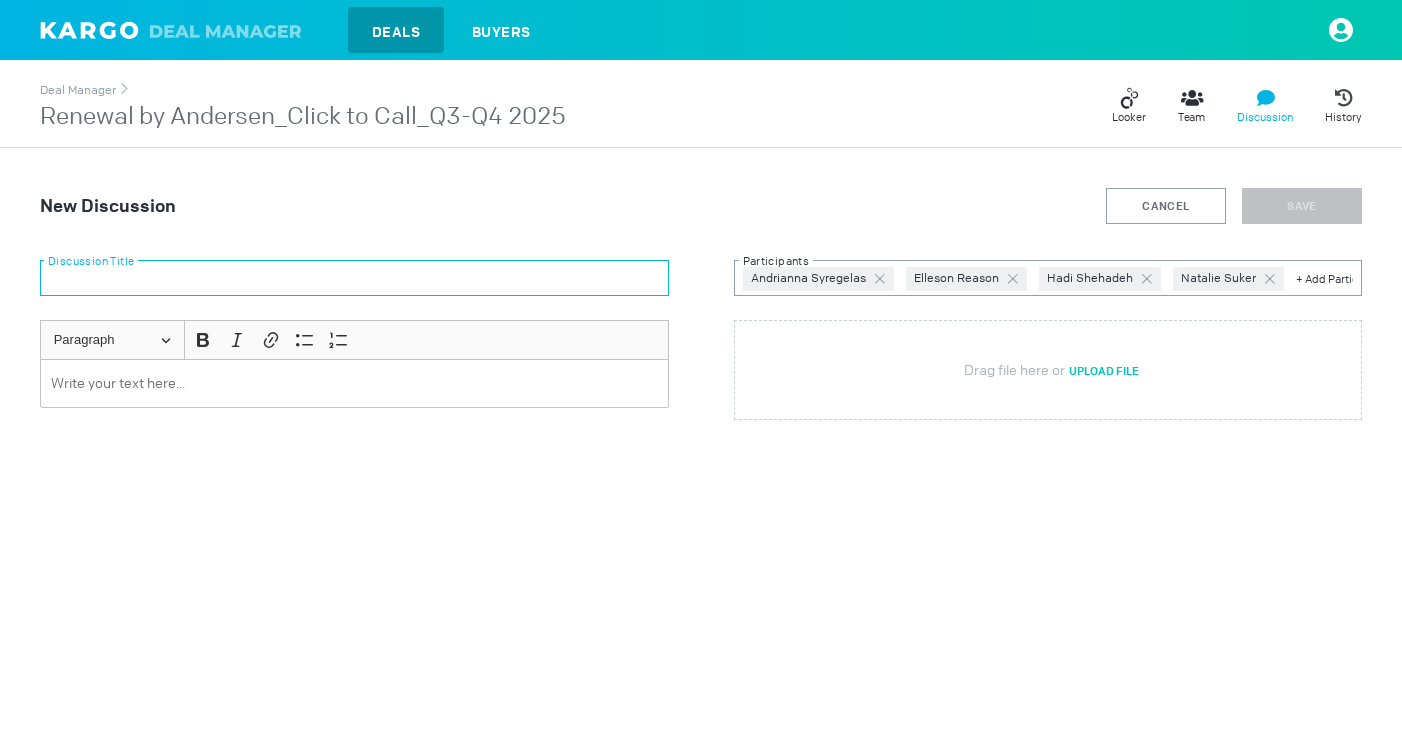 click at bounding box center [354, 278] 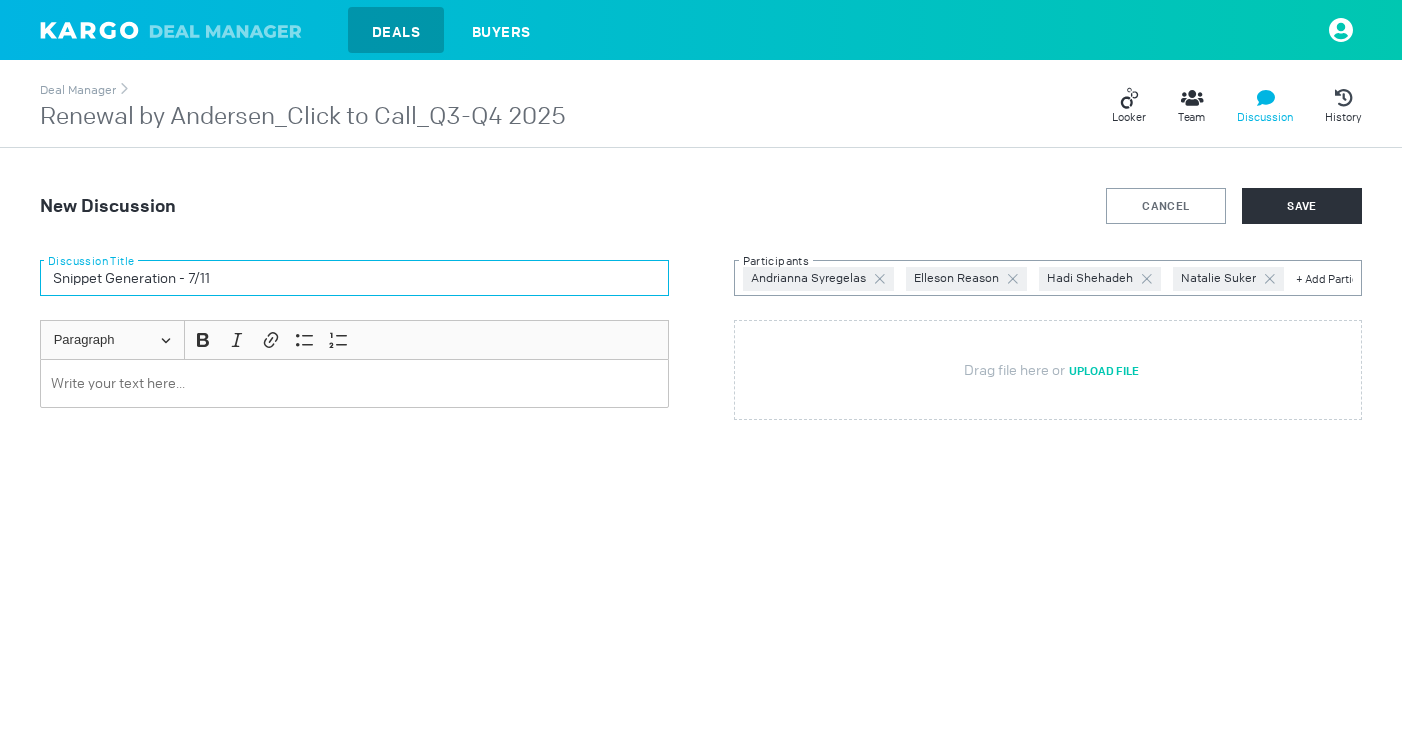 click on "Snippet Generation - 7/11" at bounding box center (354, 278) 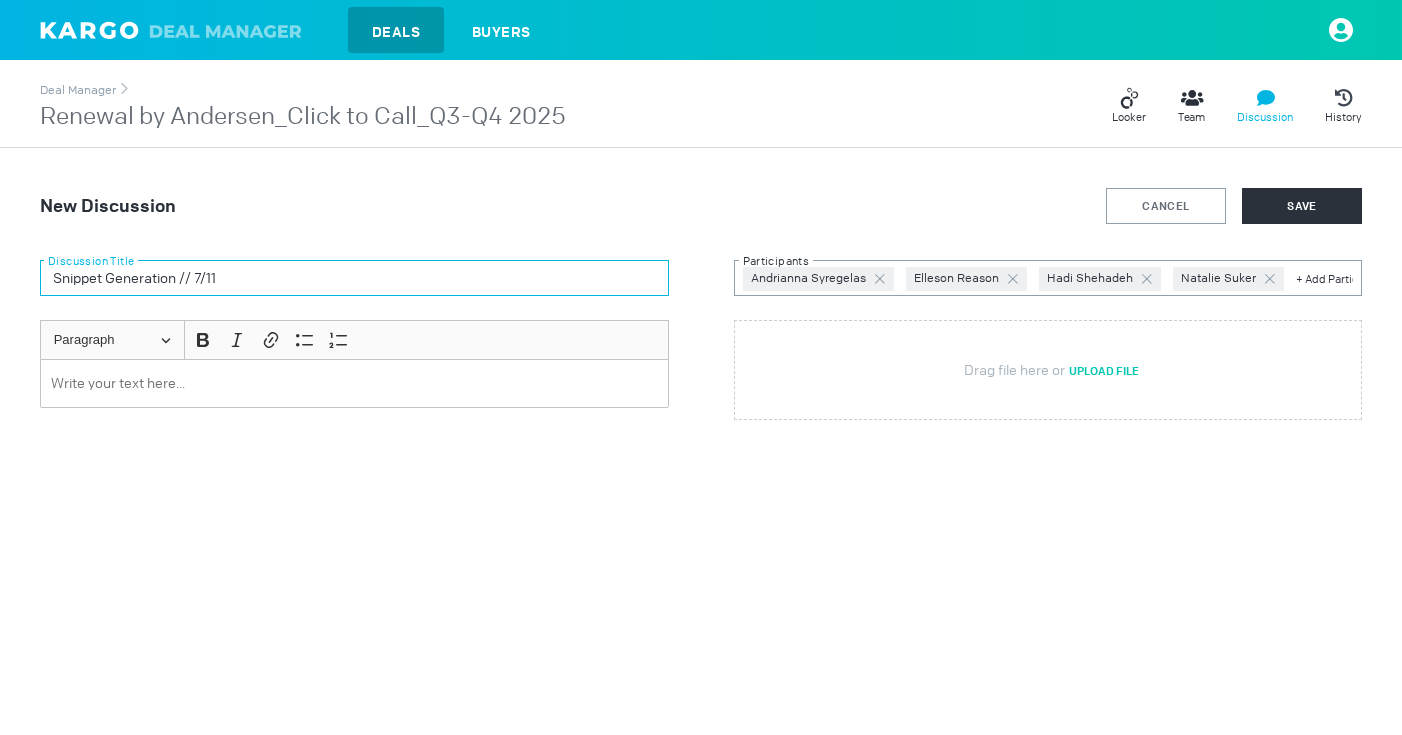 drag, startPoint x: 194, startPoint y: 276, endPoint x: 273, endPoint y: 276, distance: 79 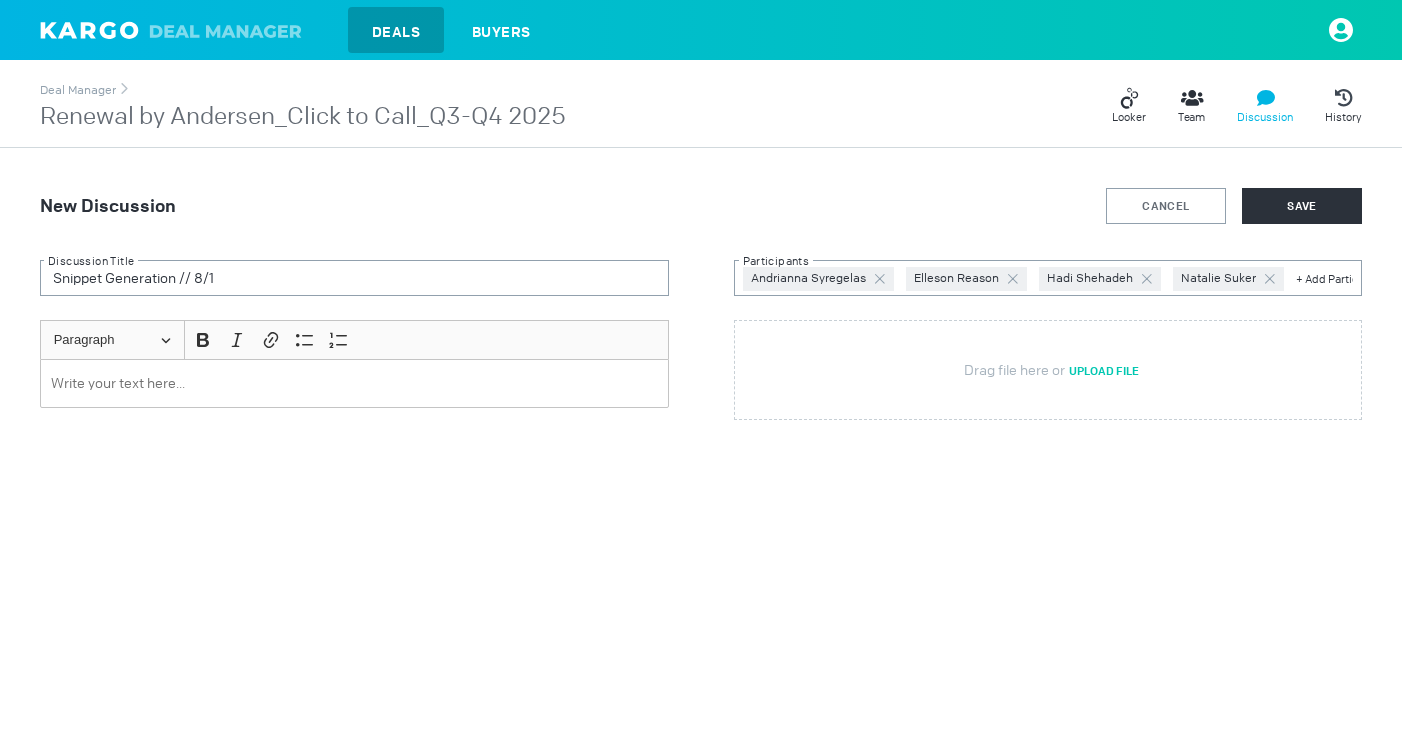 click at bounding box center [354, 383] 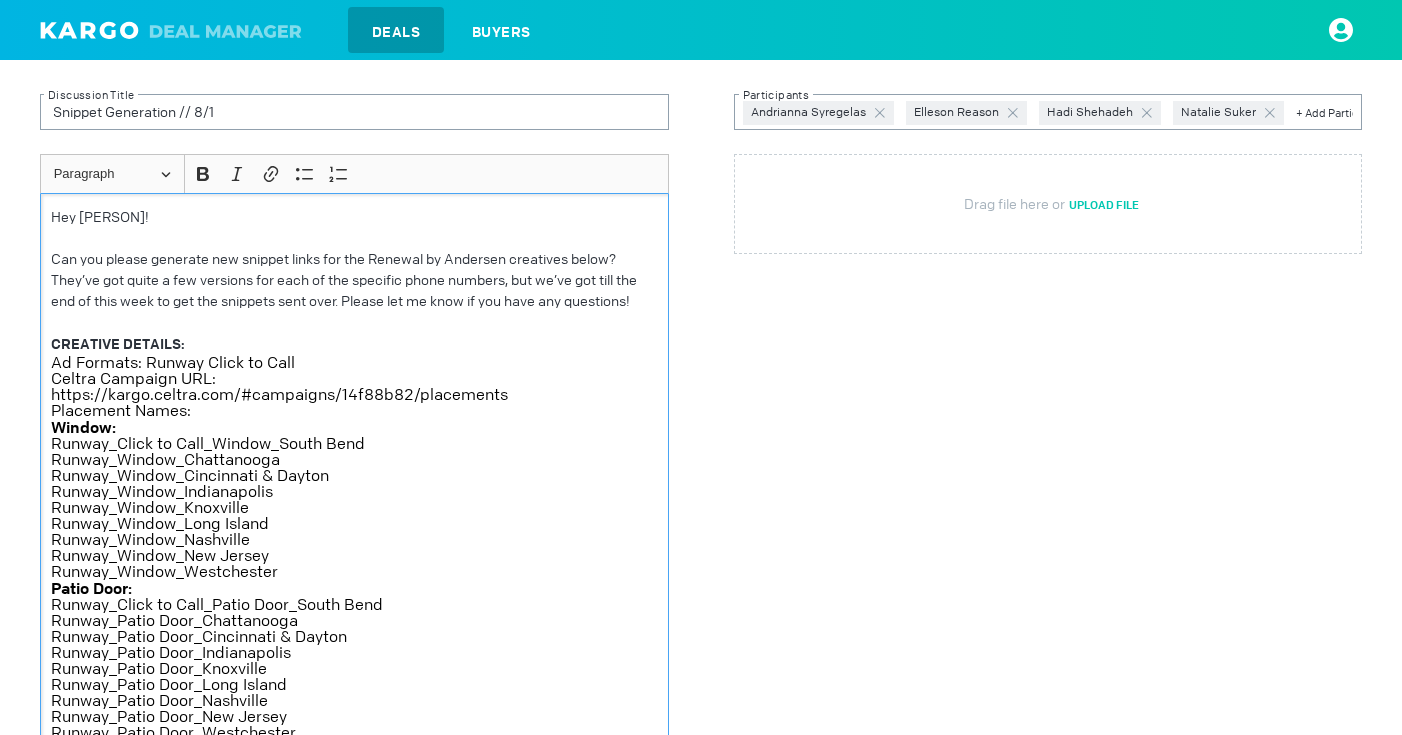 scroll, scrollTop: 163, scrollLeft: 0, axis: vertical 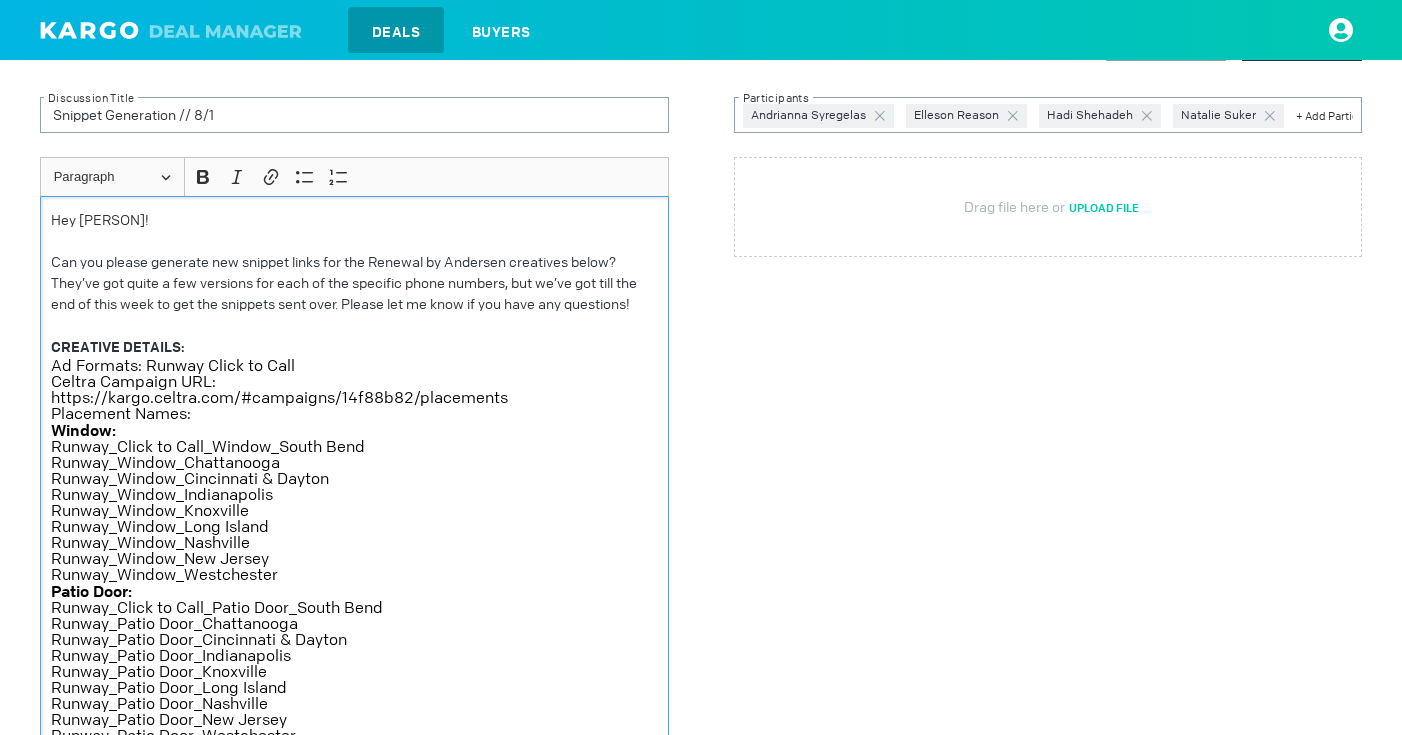 click on "Can you please generate new snippet links for the Renewal by Andersen creatives below? They’ve got quite a few versions for each of the specific phone numbers, but we’ve got till the end of this week to get the snippets sent over. Please let me know if you have any questions!" at bounding box center (354, 283) 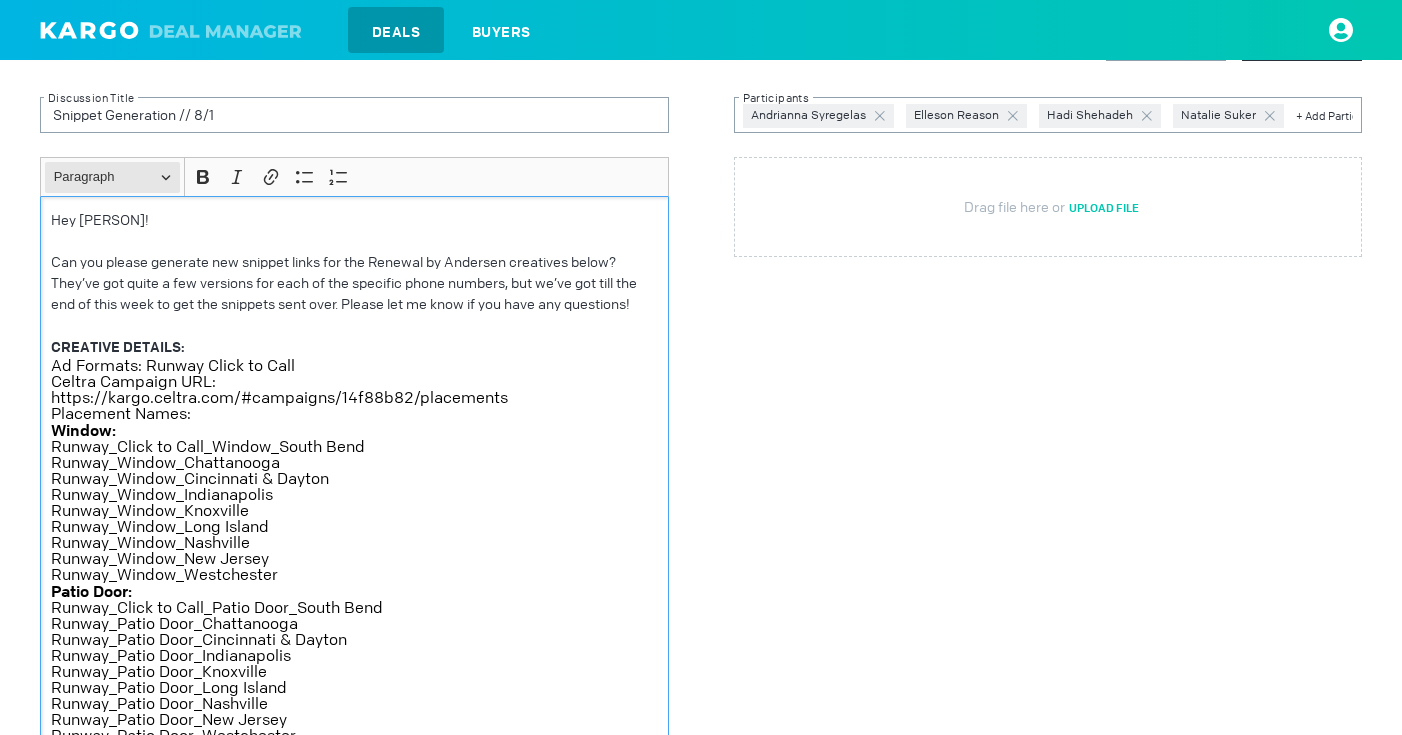 click on "Heading Paragraph" at bounding box center (112, 177) 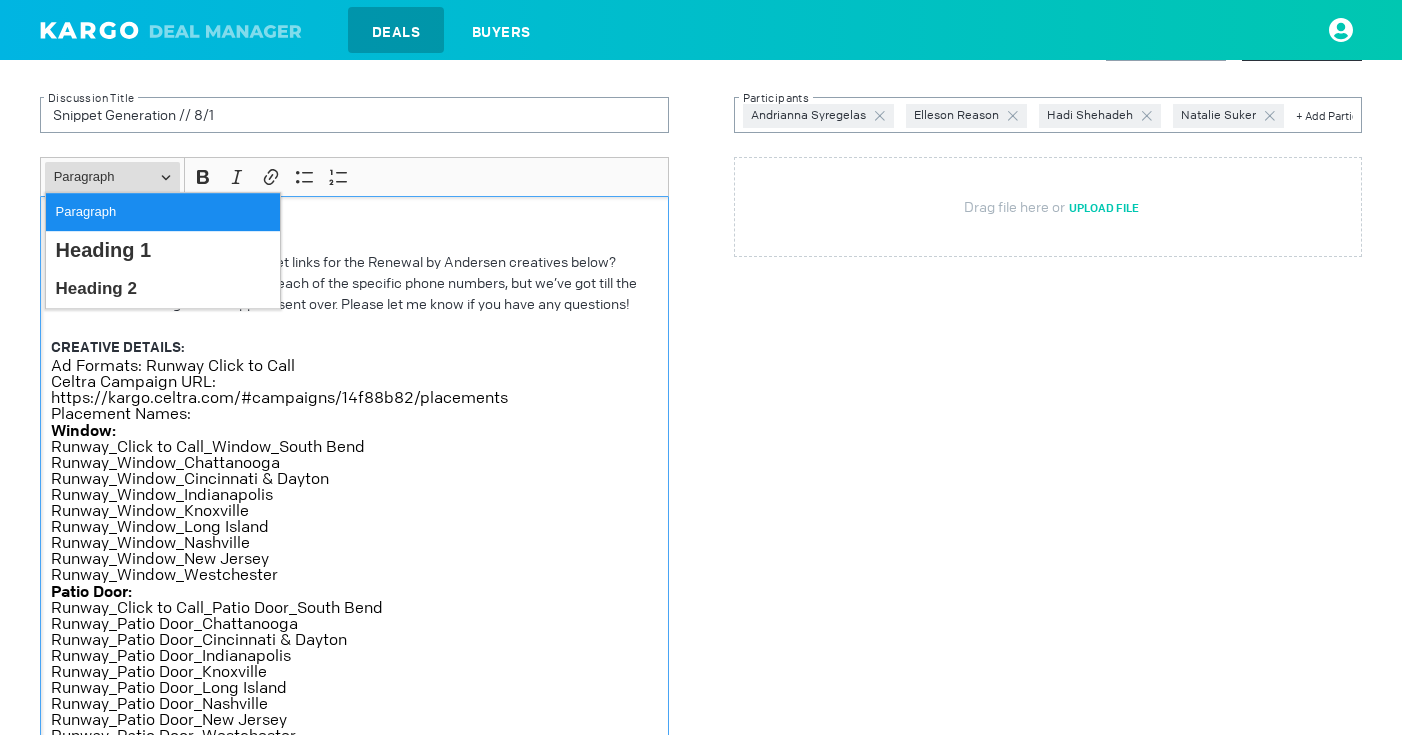 click at bounding box center [354, 241] 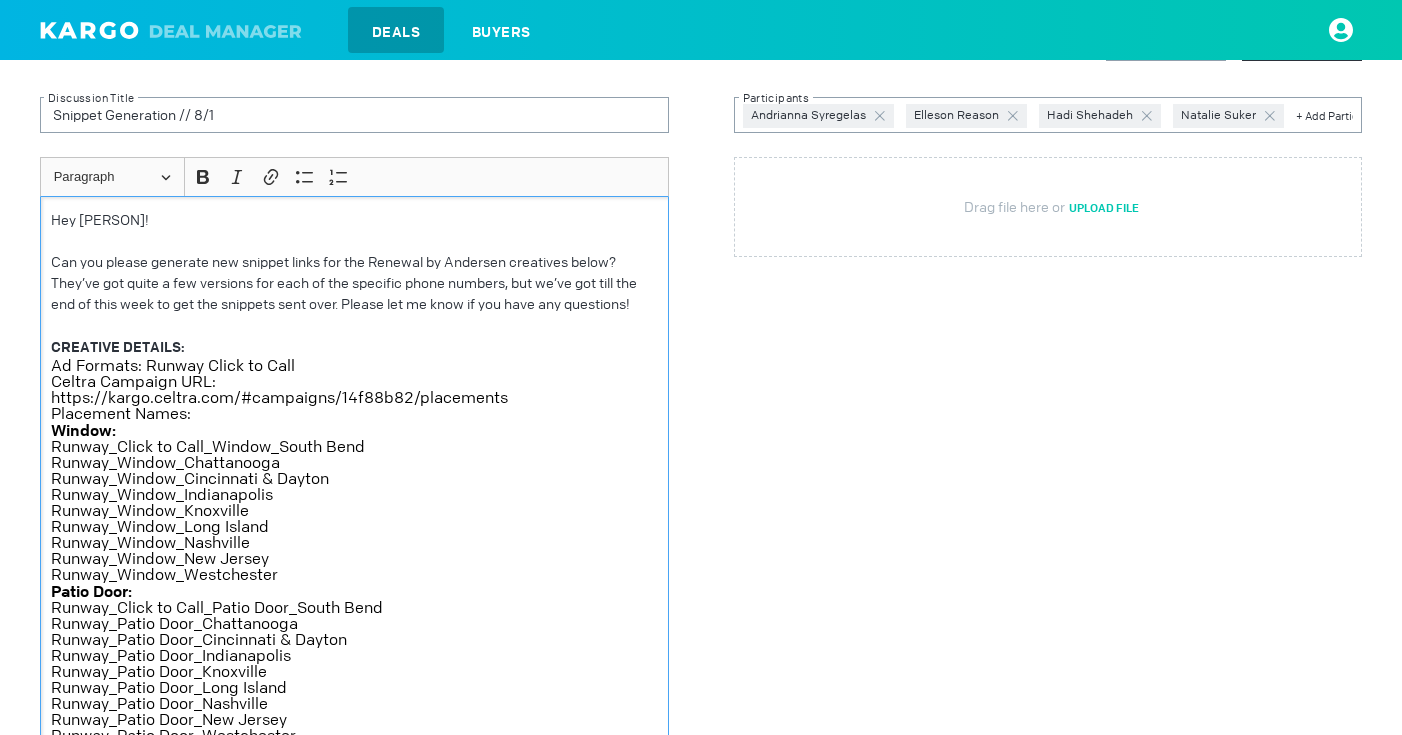click on "Can you please generate new snippet links for the Renewal by Andersen creatives below? They’ve got quite a few versions for each of the specific phone numbers, but we’ve got till the end of this week to get the snippets sent over. Please let me know if you have any questions!" at bounding box center (354, 283) 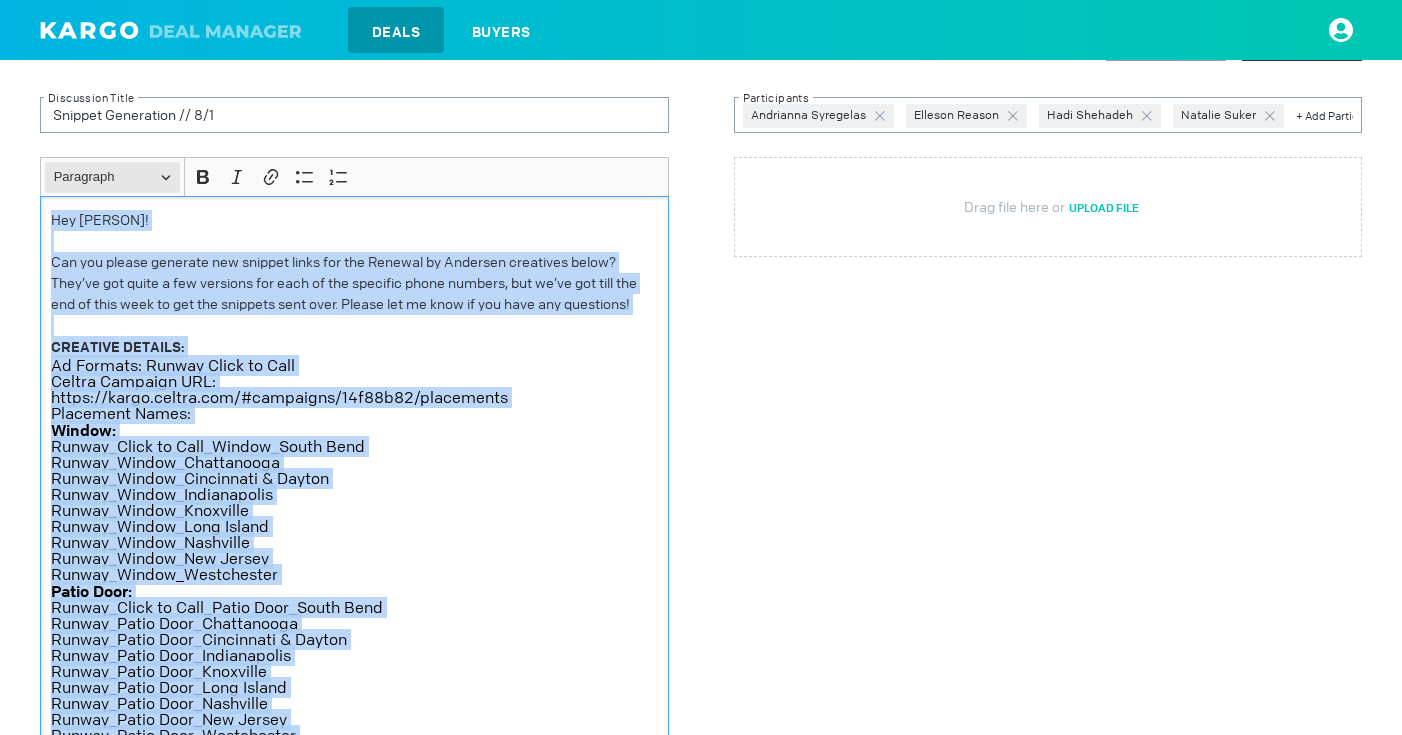 click on "Heading Paragraph" at bounding box center (112, 177) 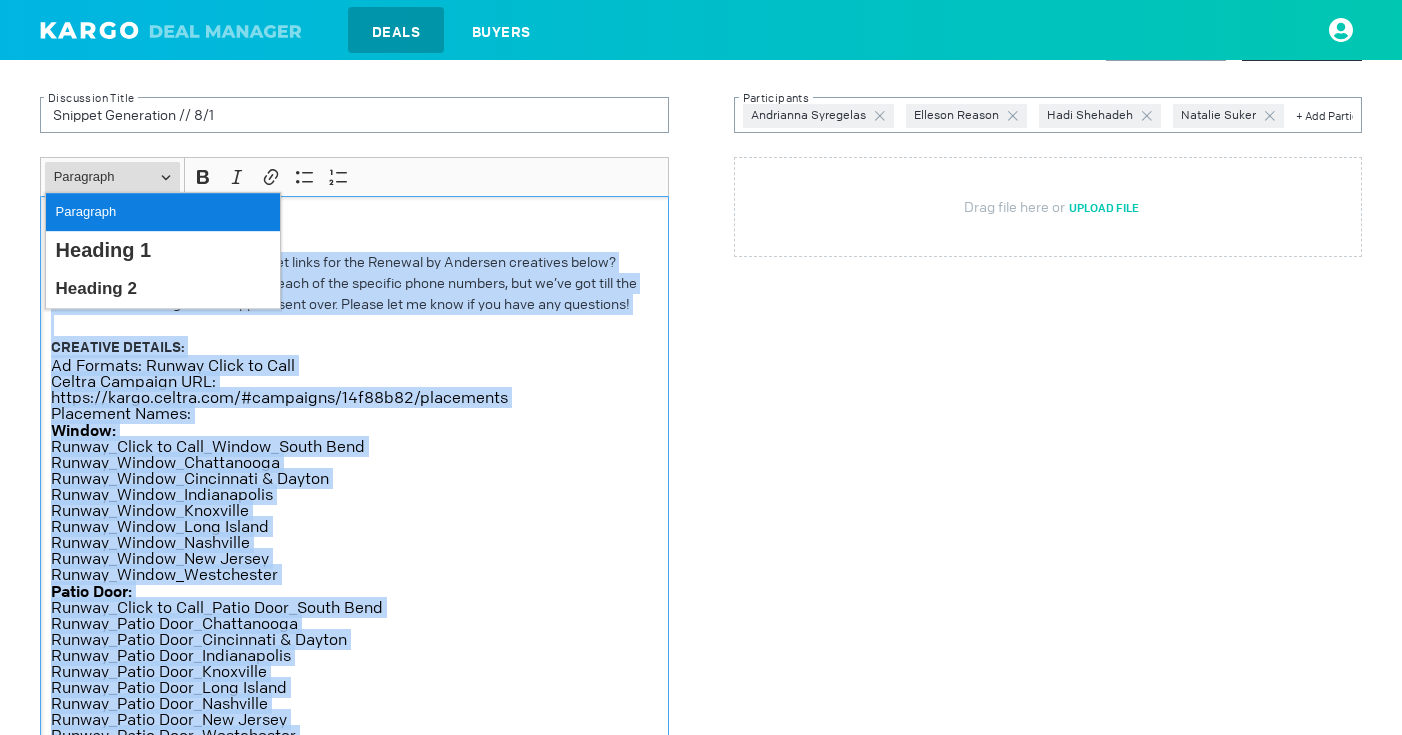 click on "Paragraph" at bounding box center [163, 213] 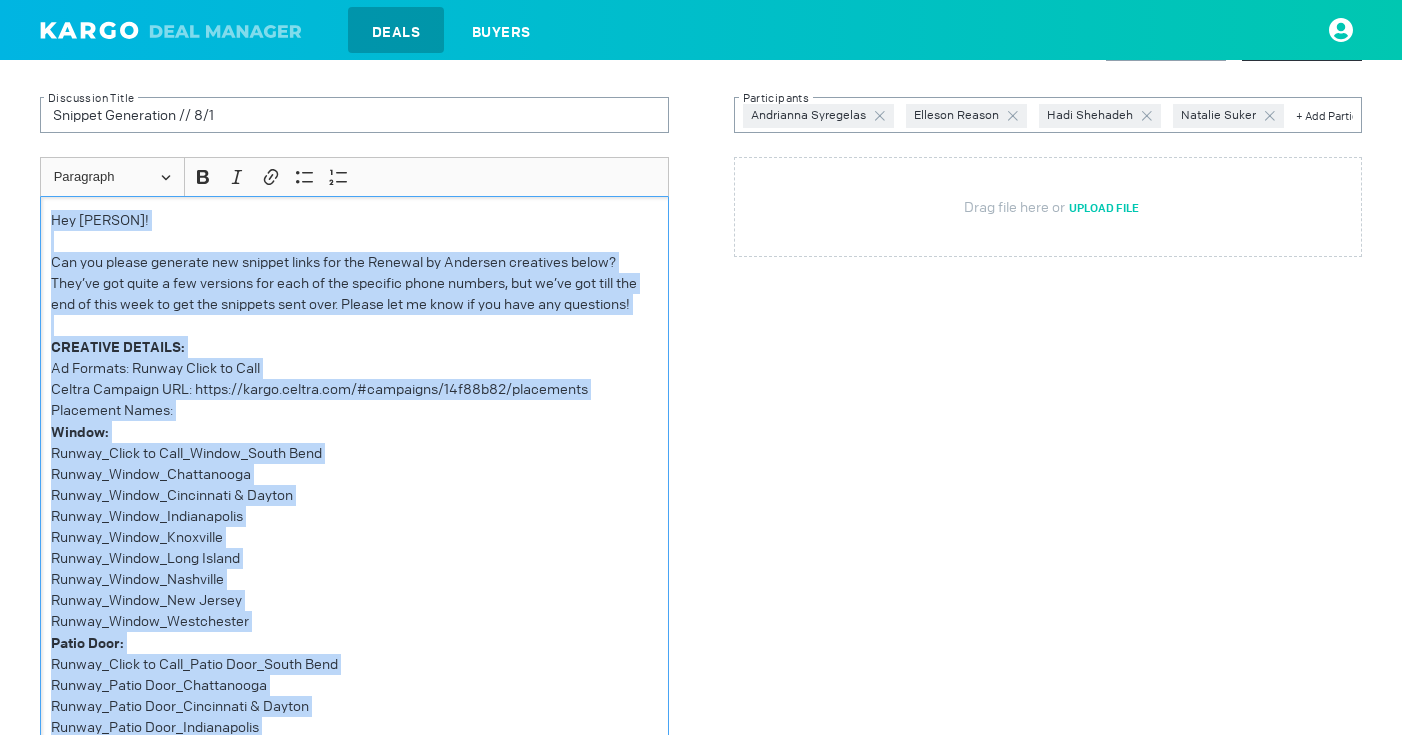 click on "Can you please generate new snippet links for the Renewal by Andersen creatives below? They’ve got quite a few versions for each of the specific phone numbers, but we’ve got till the end of this week to get the snippets sent over. Please let me know if you have any questions!" at bounding box center (354, 283) 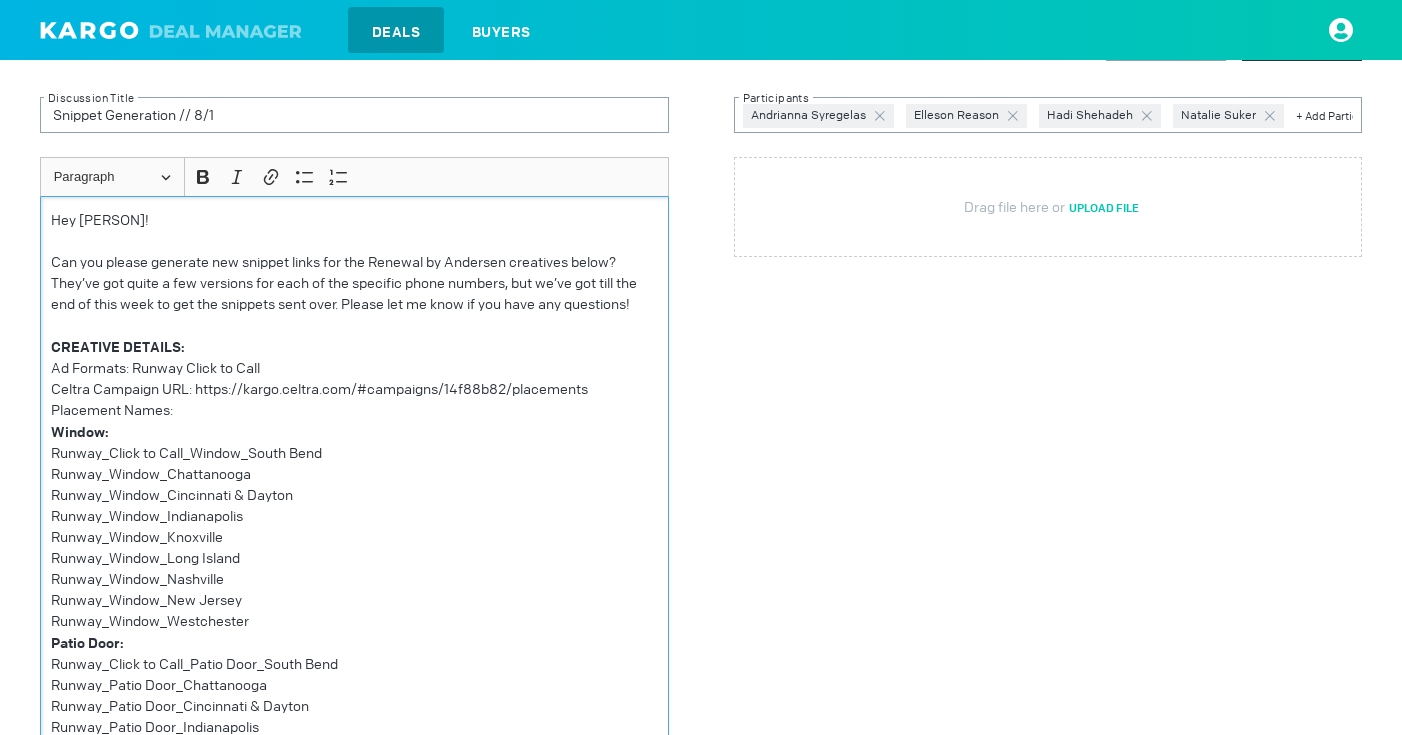 click on "Can you please generate new snippet links for the Renewal by Andersen creatives below? They’ve got quite a few versions for each of the specific phone numbers, but we’ve got till the end of this week to get the snippets sent over. Please let me know if you have any questions!" at bounding box center [354, 283] 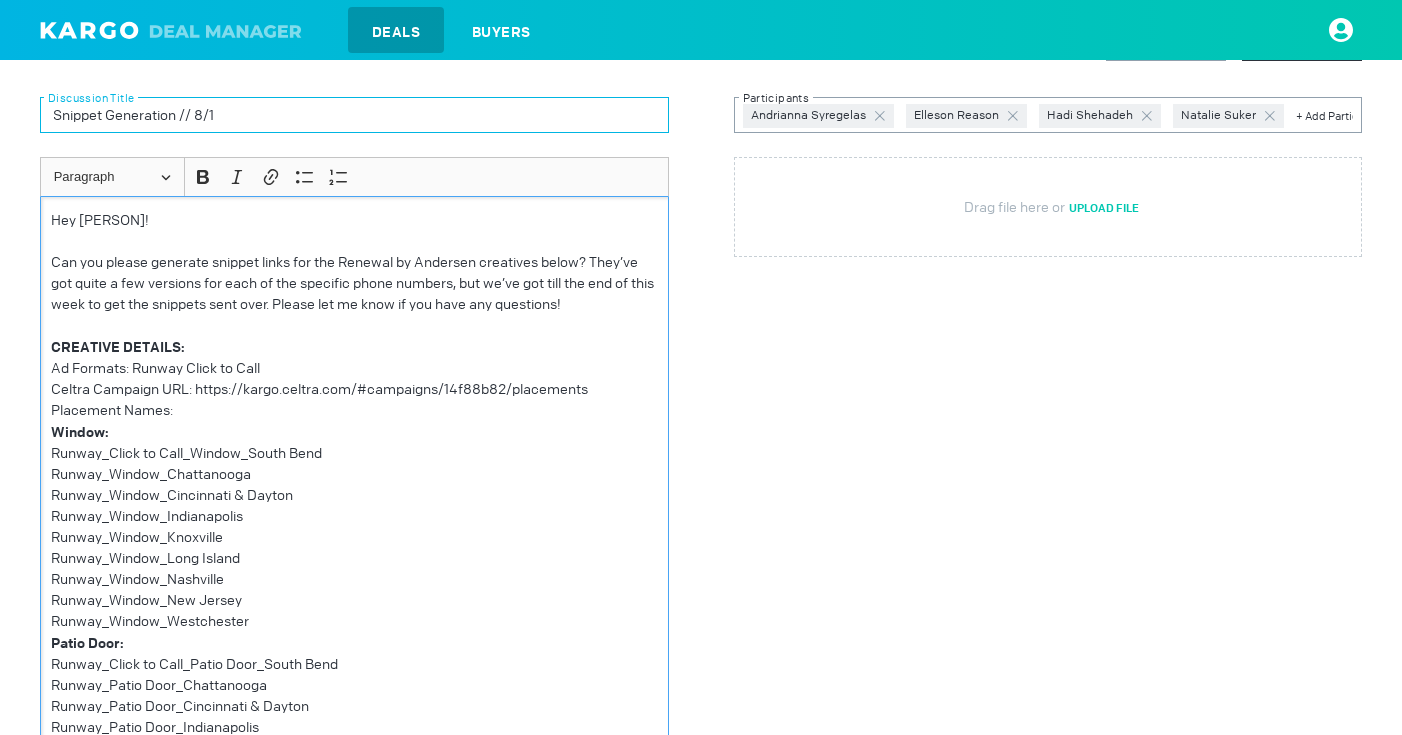 click on "Snippet Generation // 8/1" at bounding box center (354, 115) 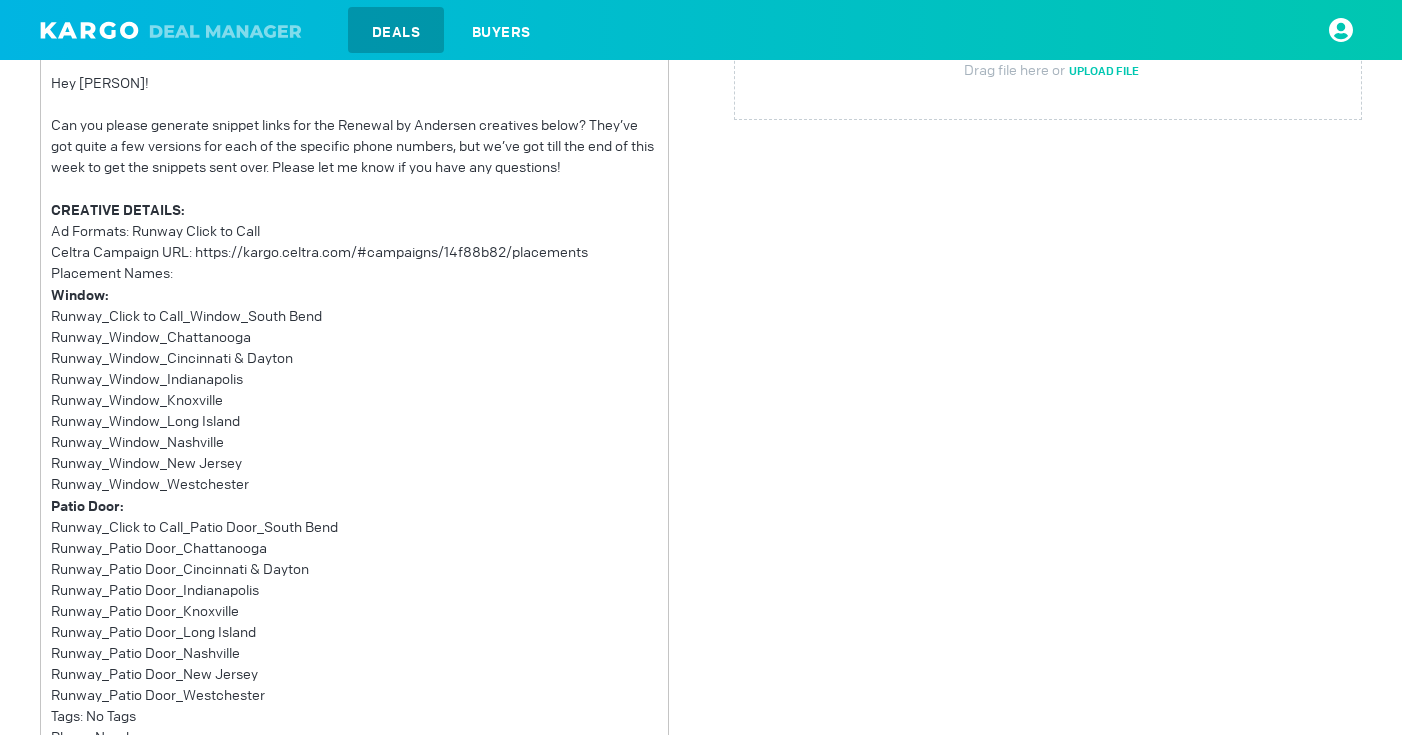 scroll, scrollTop: 311, scrollLeft: 0, axis: vertical 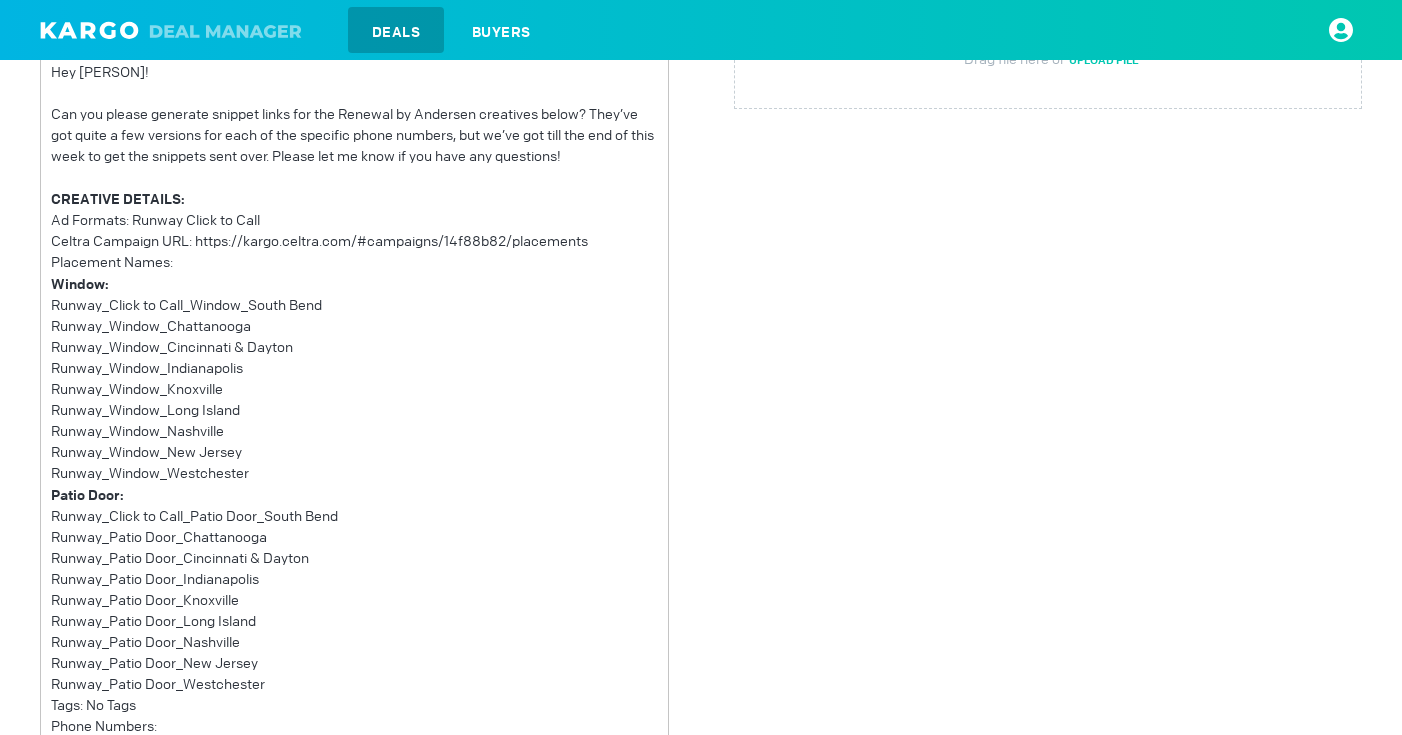 type on "Snippet Generation // 7.11" 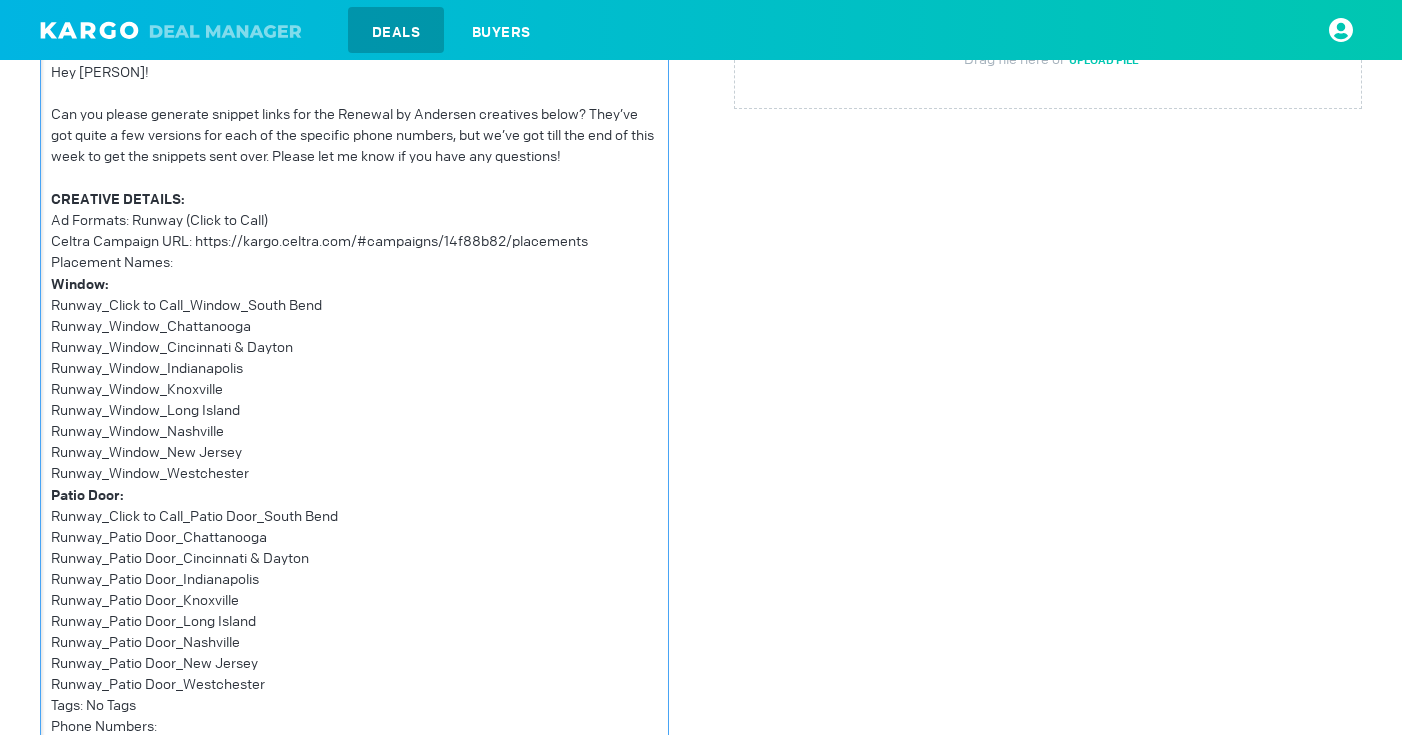 click on "Placement Names:" at bounding box center [354, 262] 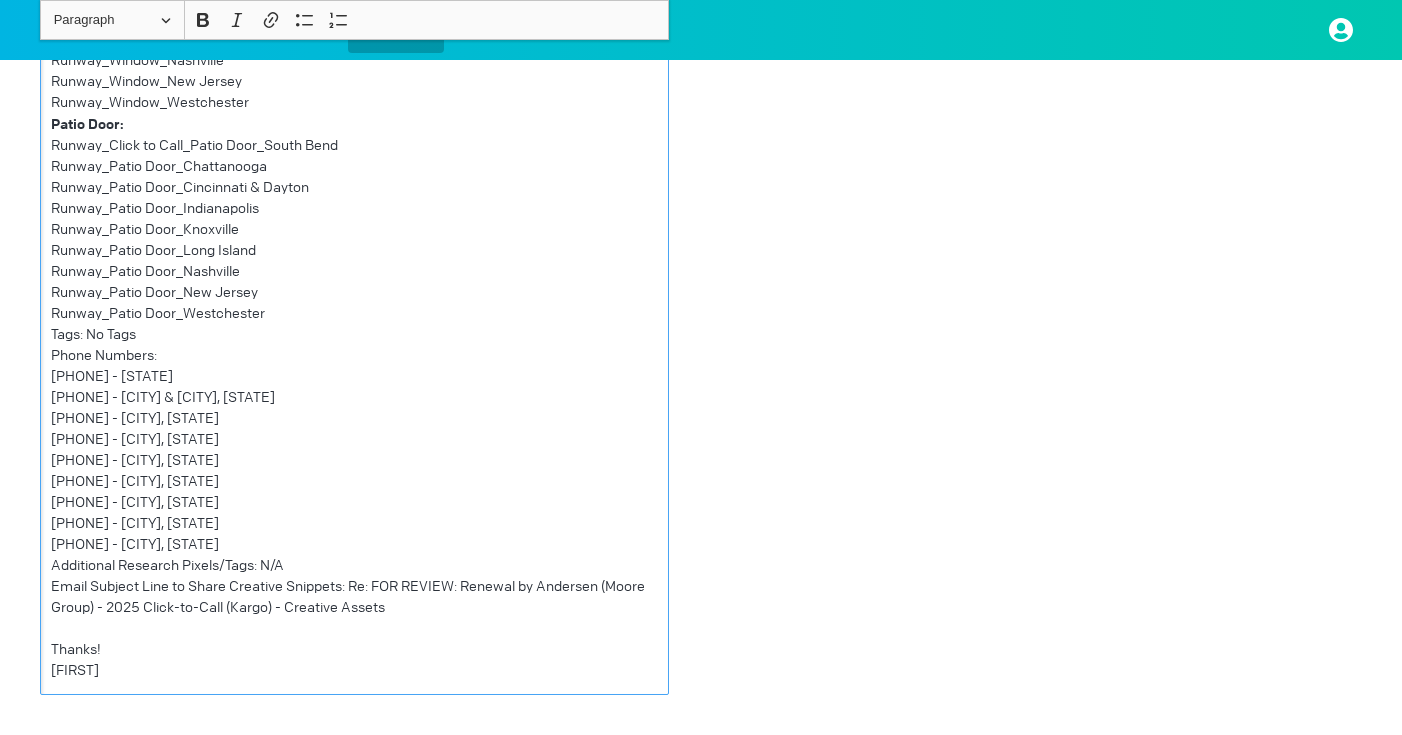 scroll, scrollTop: 681, scrollLeft: 0, axis: vertical 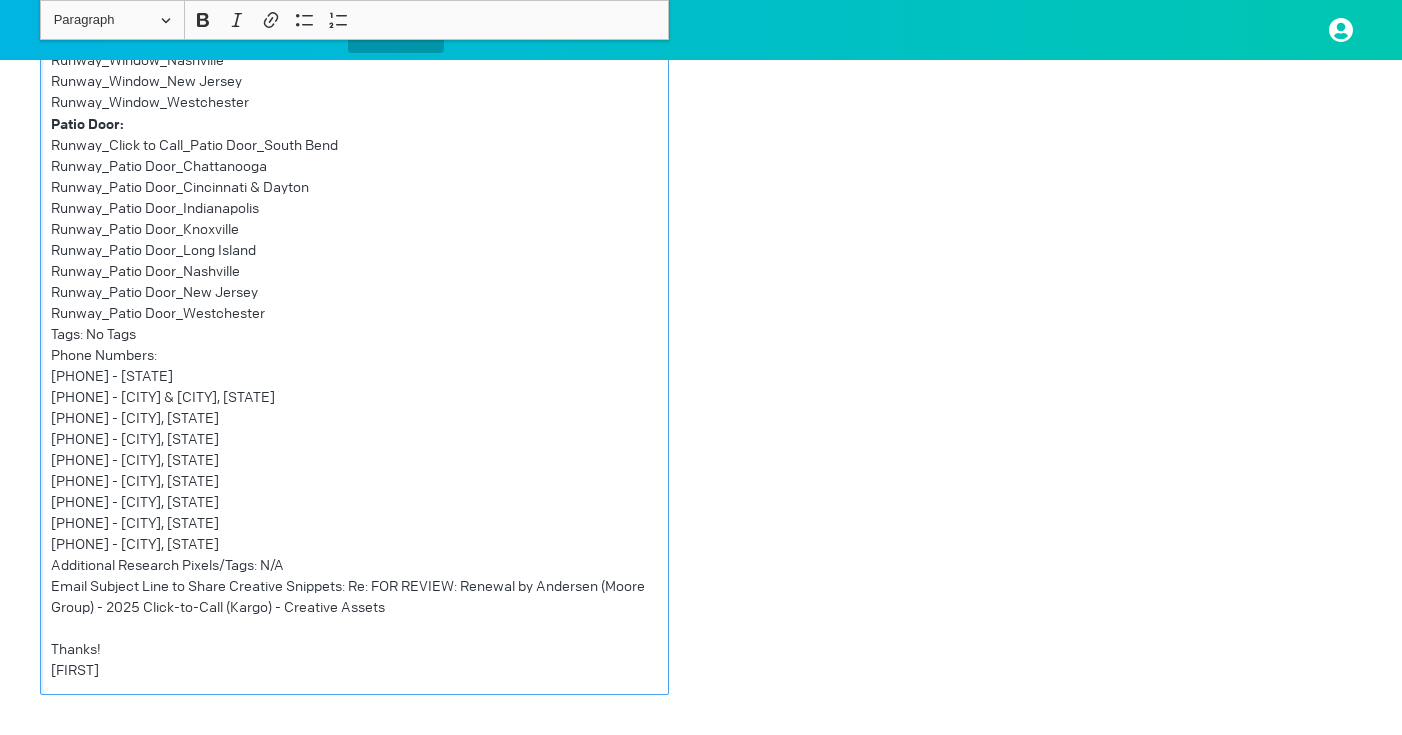 click on "Tags: No Tags" at bounding box center (354, 334) 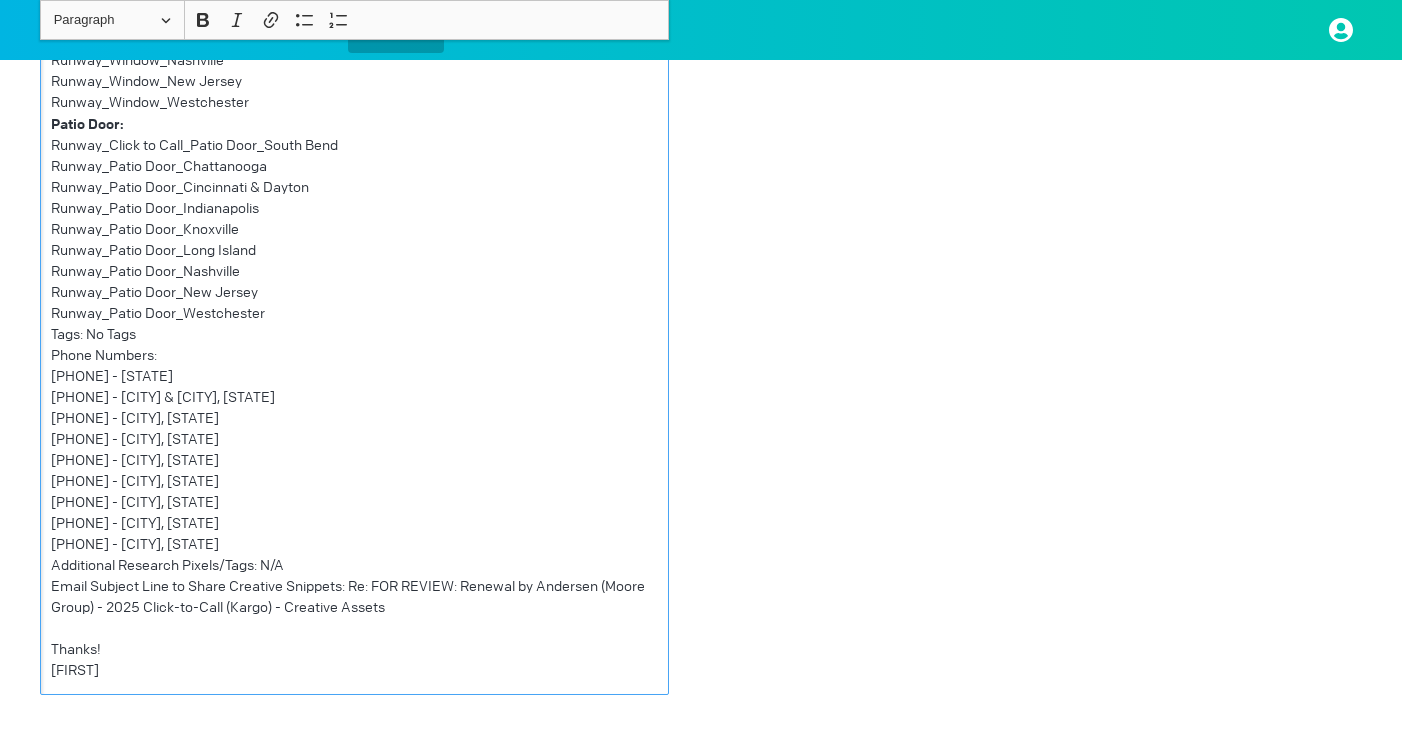scroll, scrollTop: 681, scrollLeft: 0, axis: vertical 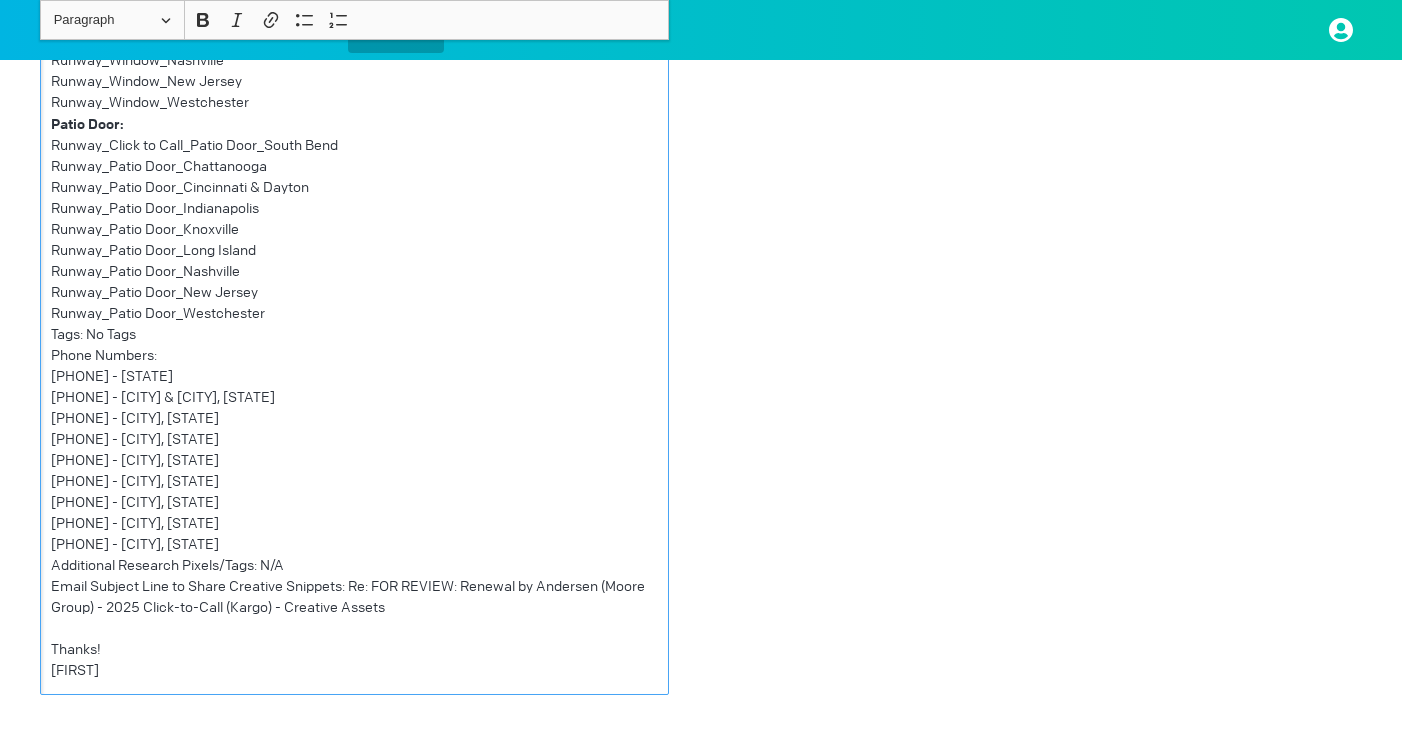 click on "Hey [PERSON]! Can you please generate snippet links for the Renewal by Andersen creatives below? They’ve got quite a few versions for each of the specific phone numbers, but we’ve got till the end of this week to get the snippets sent over. Please let me know if you have any questions! CREATIVE DETAILS: Ad Formats: Runway (Click to Call) Celtra Campaign URL: https://kargo.celtra.com/#campaigns/14f88b82/placements Placement Names: Window: Runway_Click to Call_Window_[CITY] Runway_Window_[CITY] Runway_Window_[CITY] & [CITY] Runway_Window_[CITY] Runway_Window_[CITY] Runway_Window_[CITY] Runway_Window_[CITY] Runway_Window_[STATE] Runway_Window_[CITY] Patio Door: Runway_Click to Call_Patio Door_[CITY] Runway_Patio Door_[CITY] Runway_Patio Door_[CITY] & [CITY] Runway_Patio Door_[CITY] Runway_Patio Door_[CITY] Runway_Patio Door_[CITY] Runway_Patio Door_[CITY] Runway_Patio Door_[STATE] Runway_Patio Door_[CITY] Tags: No Tags Phone Numbers:" at bounding box center (354, 186) 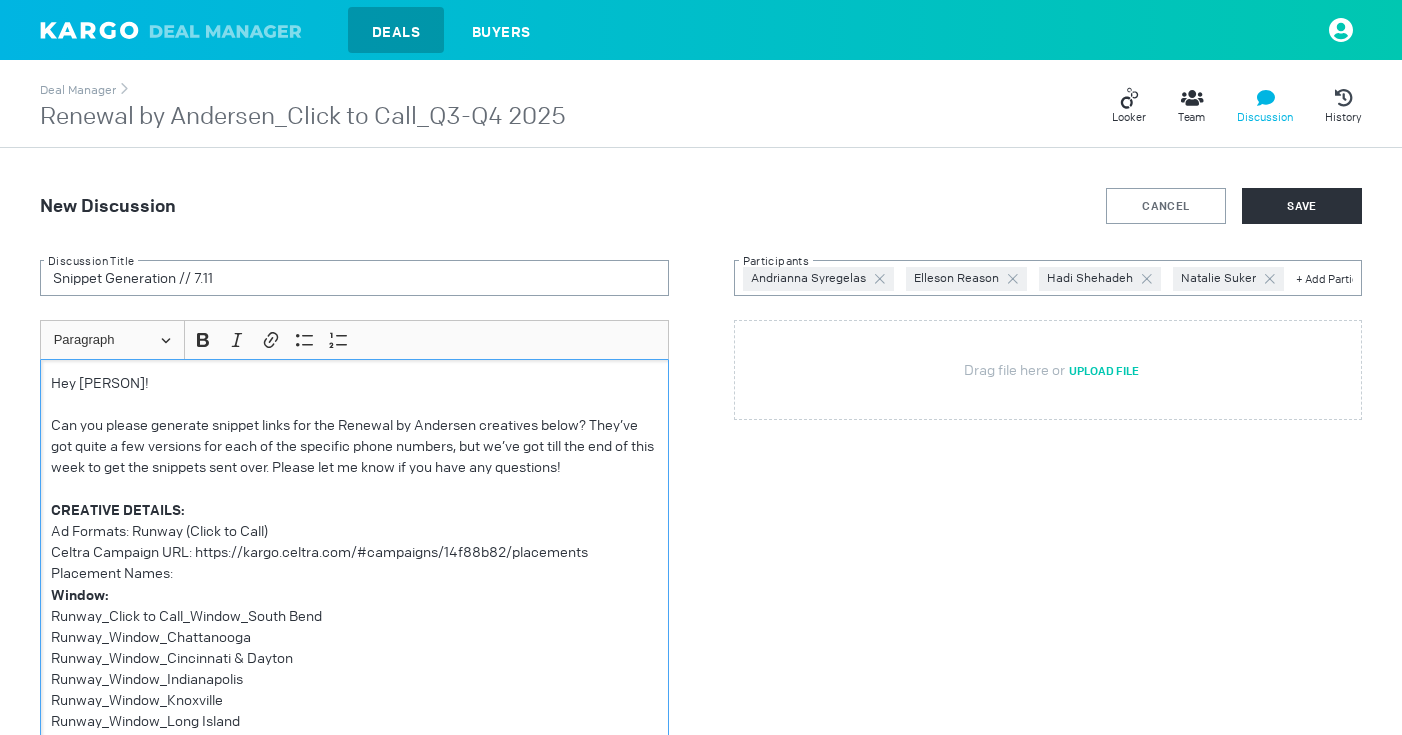 scroll, scrollTop: 0, scrollLeft: 0, axis: both 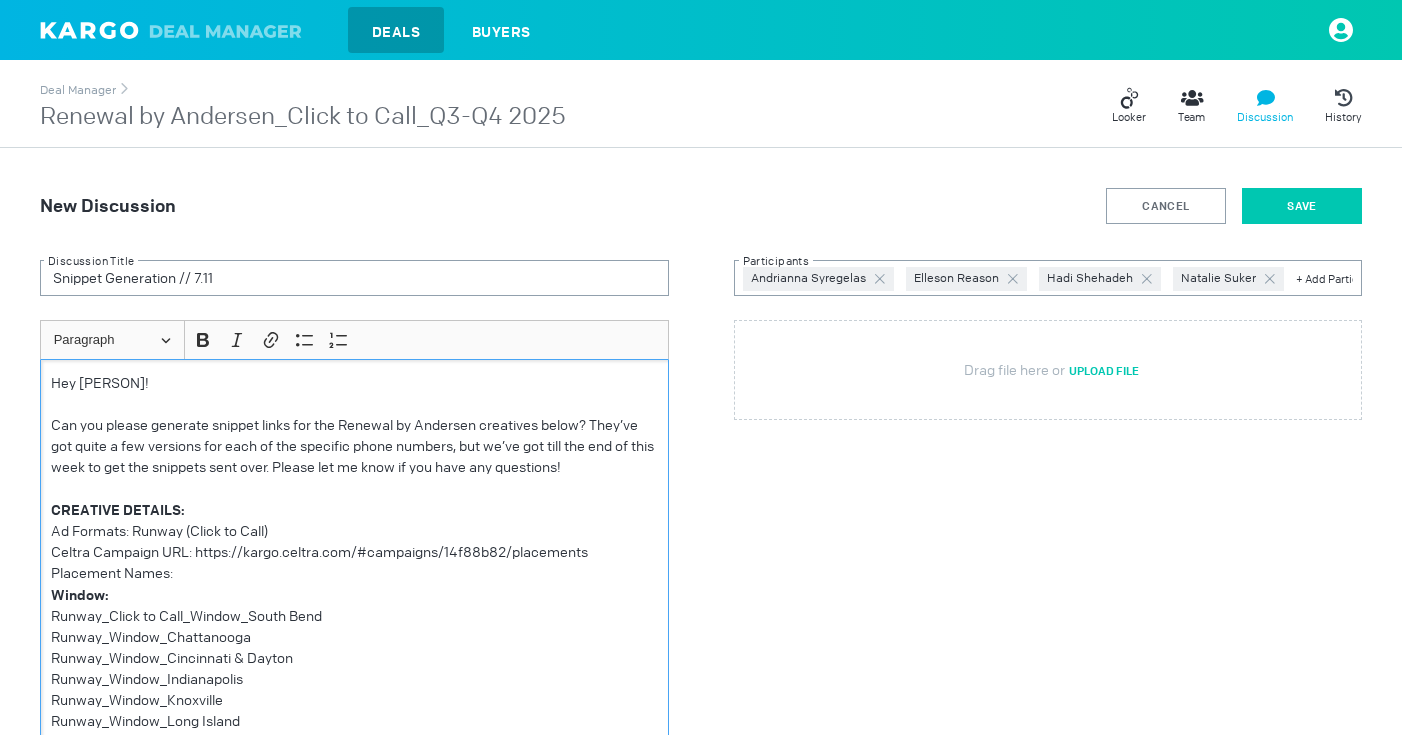 click on "SAVE" at bounding box center [1302, 206] 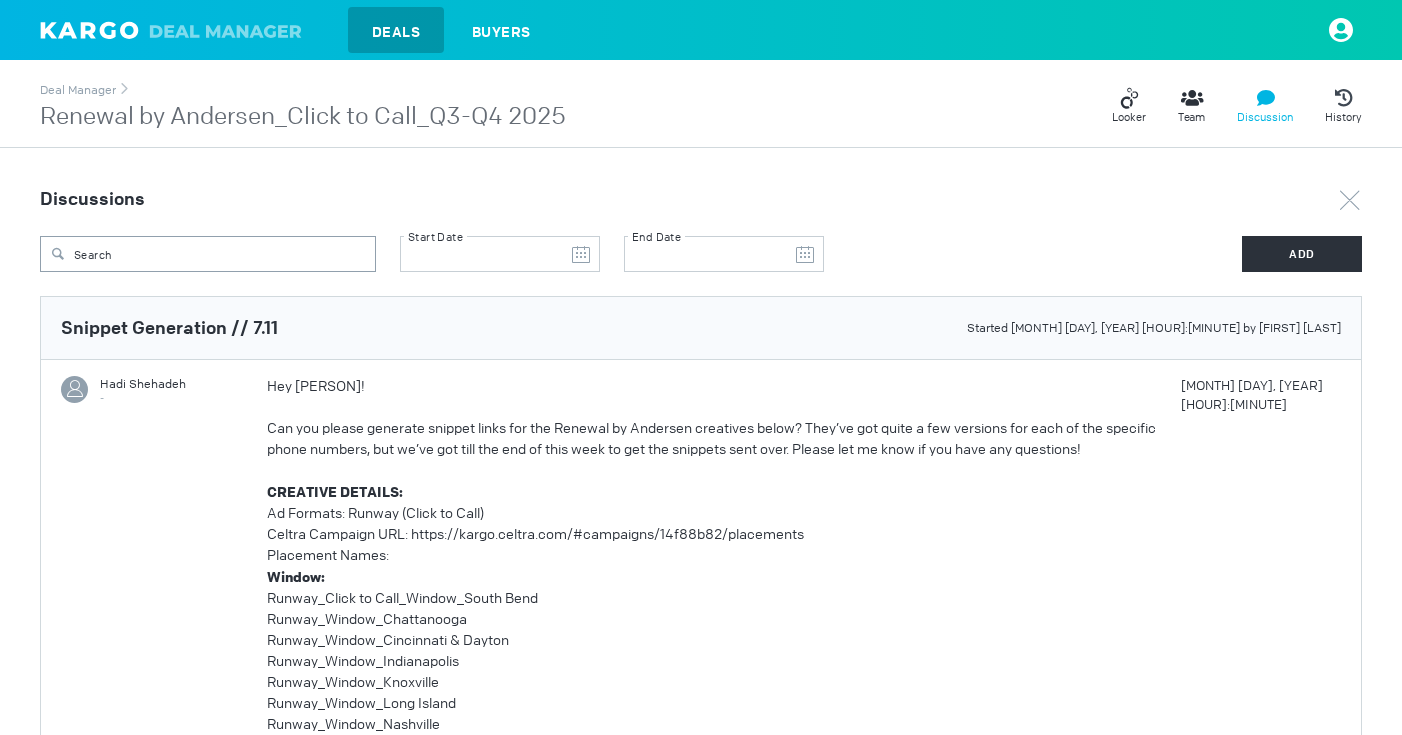 click on "Deals Buyers" at bounding box center [701, 30] 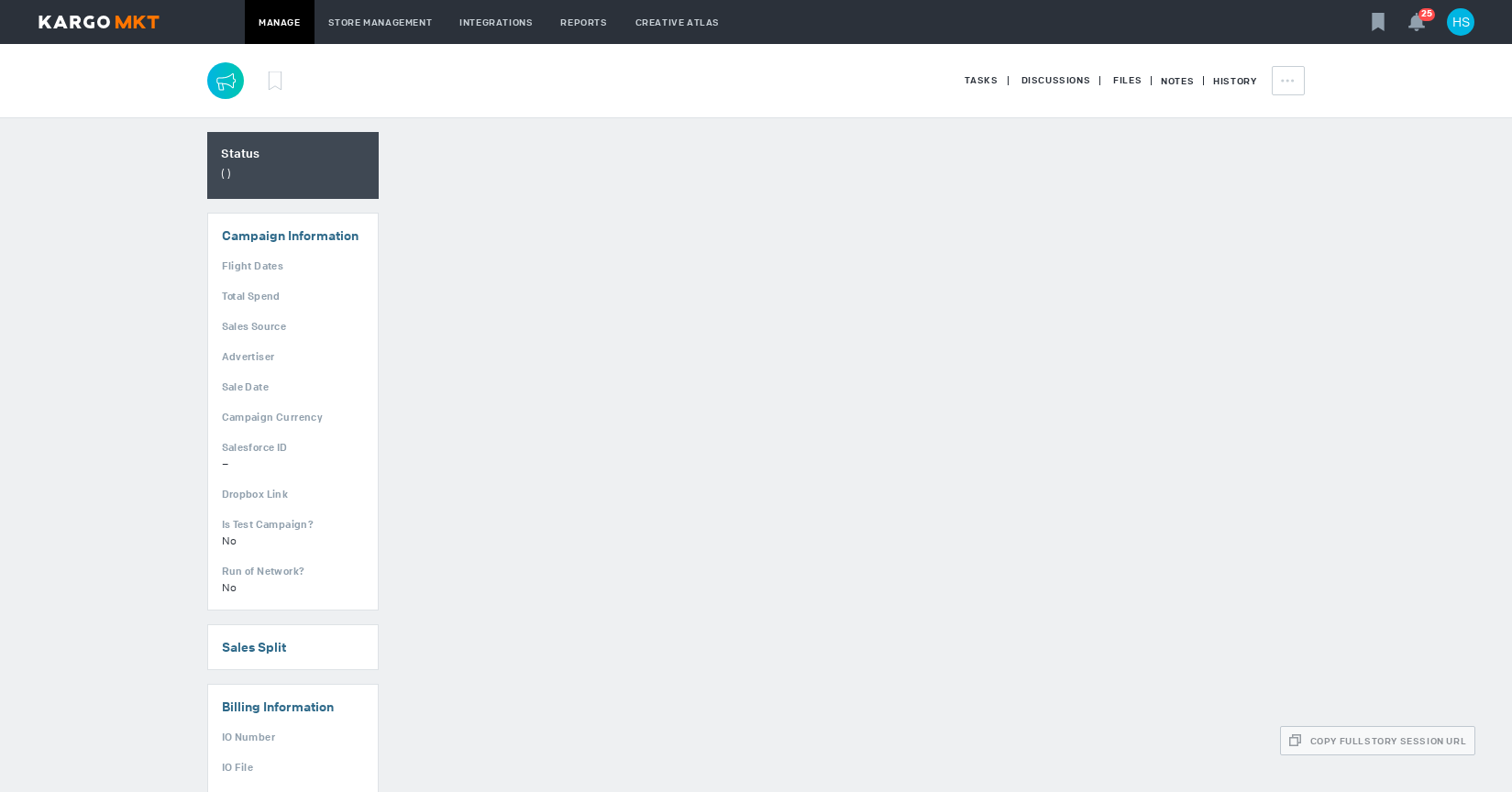 scroll, scrollTop: 0, scrollLeft: 0, axis: both 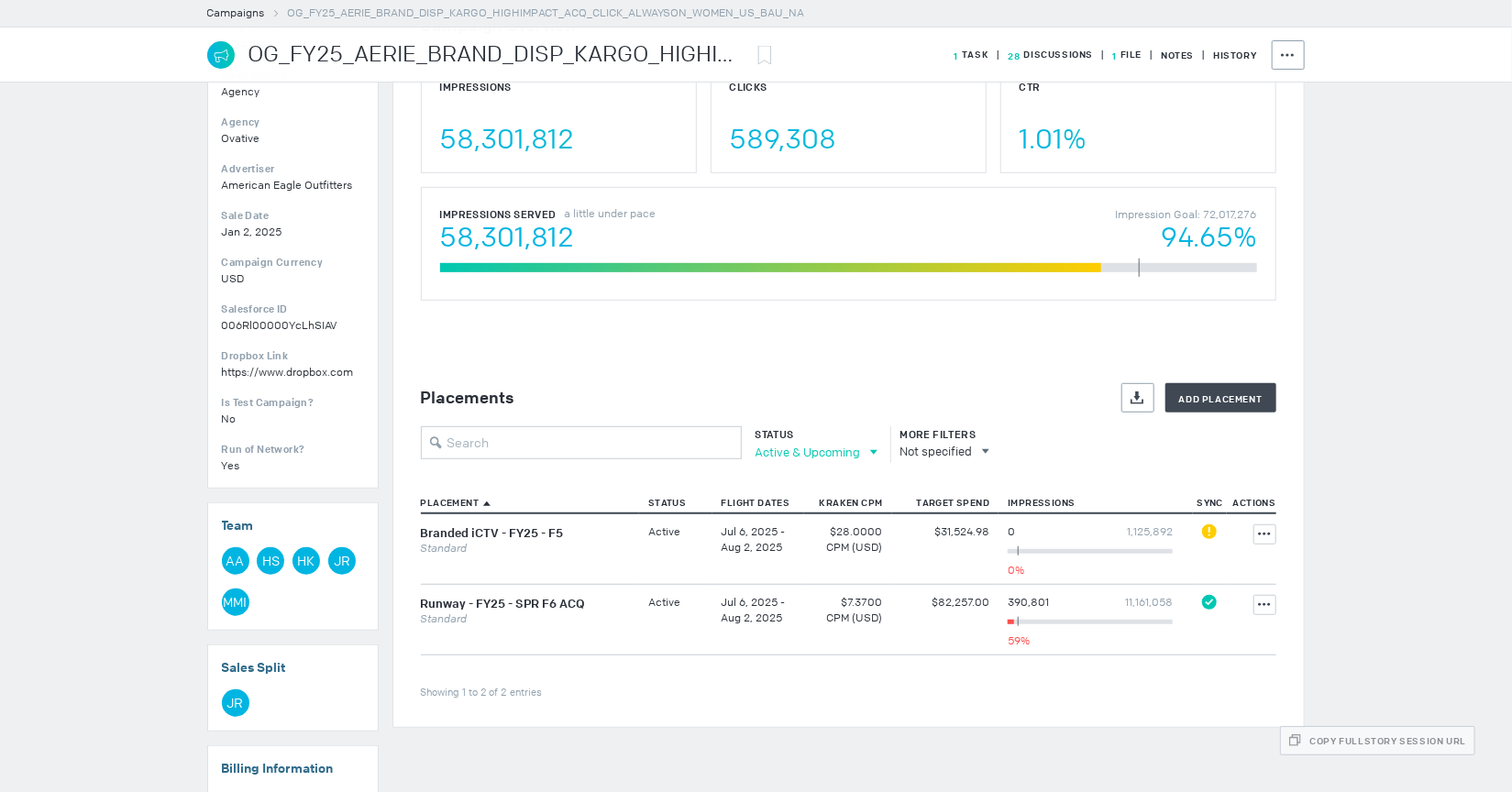 click on "Active & Upcoming" at bounding box center [808, 452] 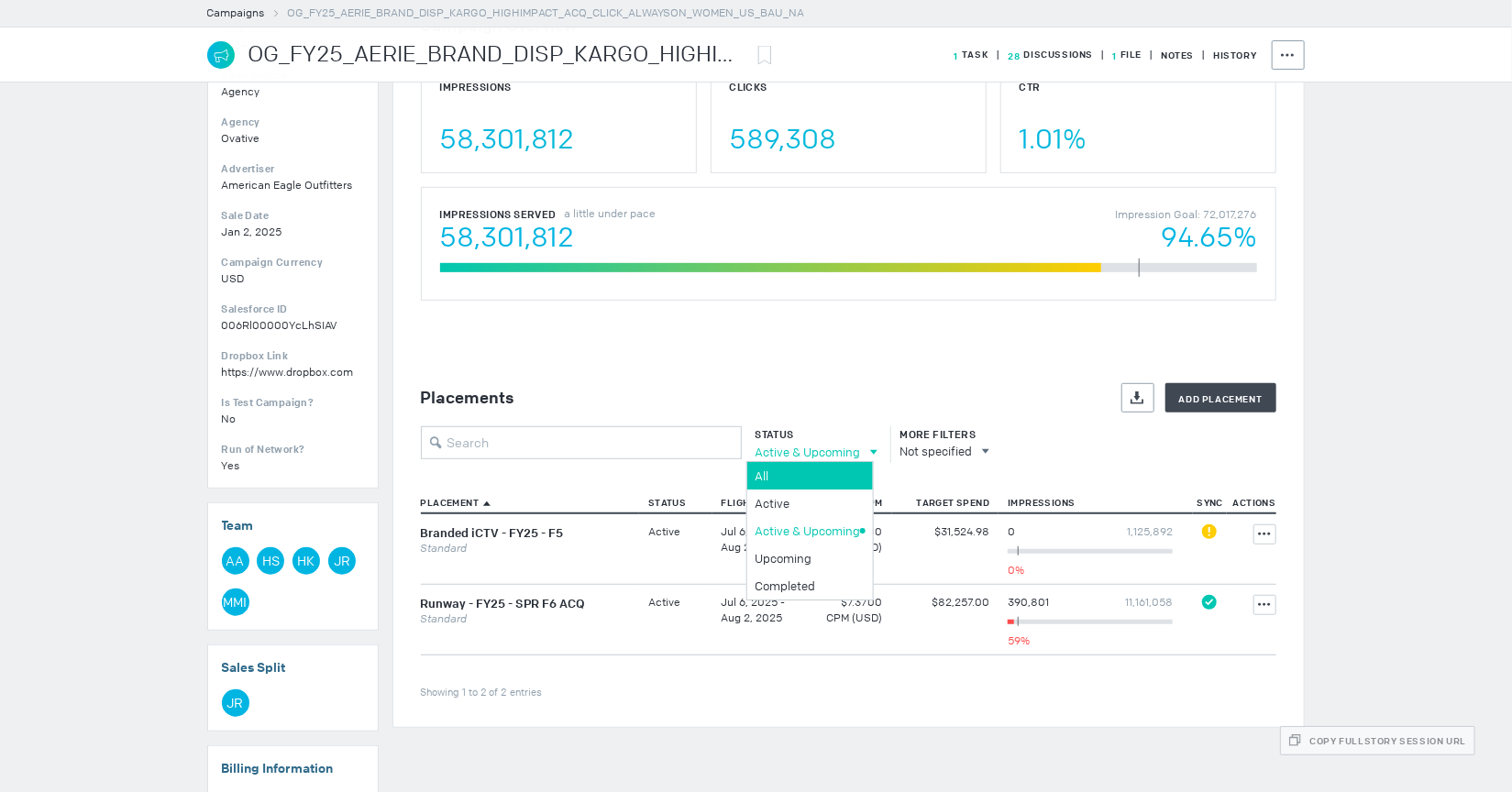 click on "All" at bounding box center [807, 476] 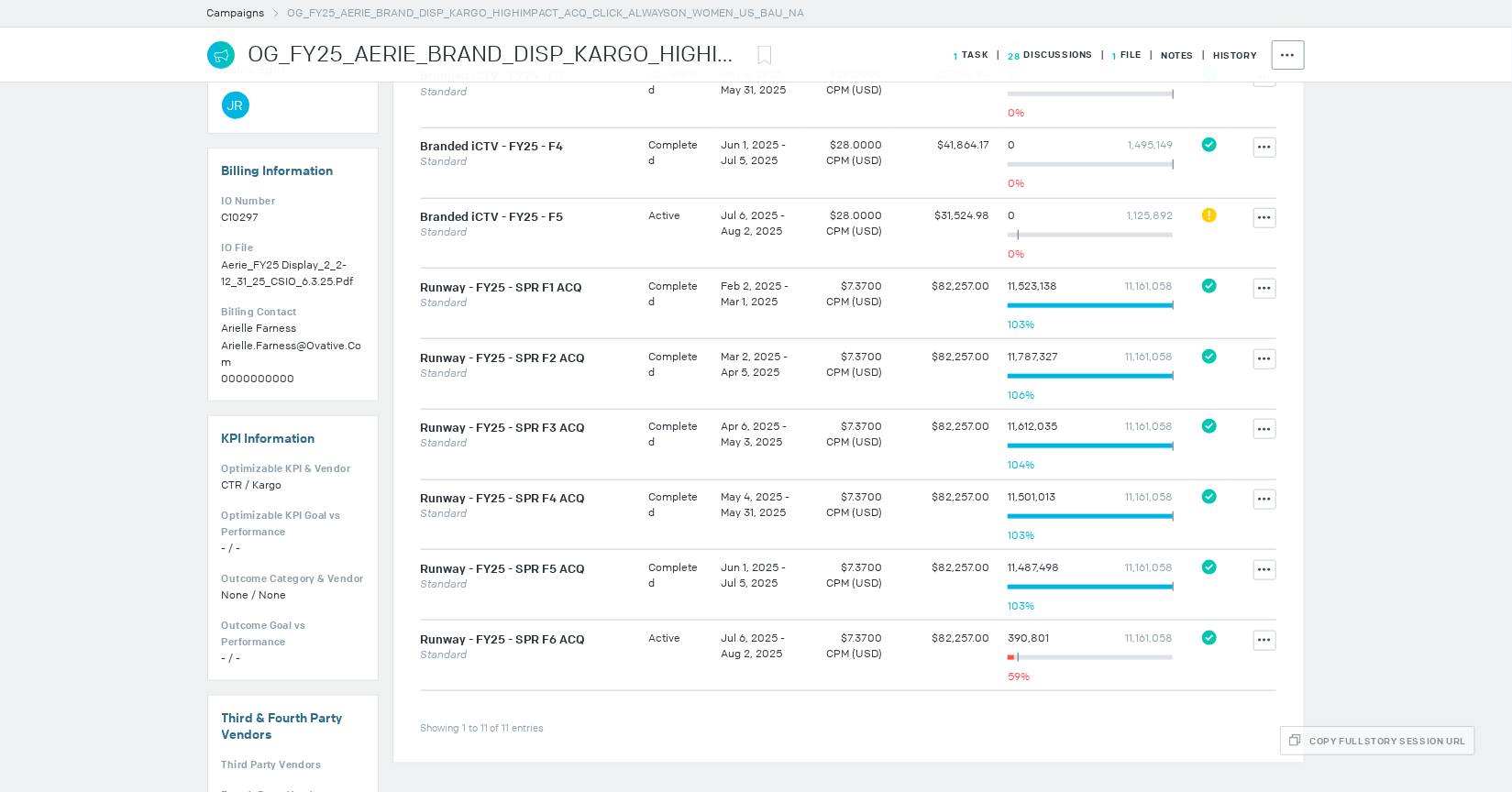 scroll, scrollTop: 908, scrollLeft: 0, axis: vertical 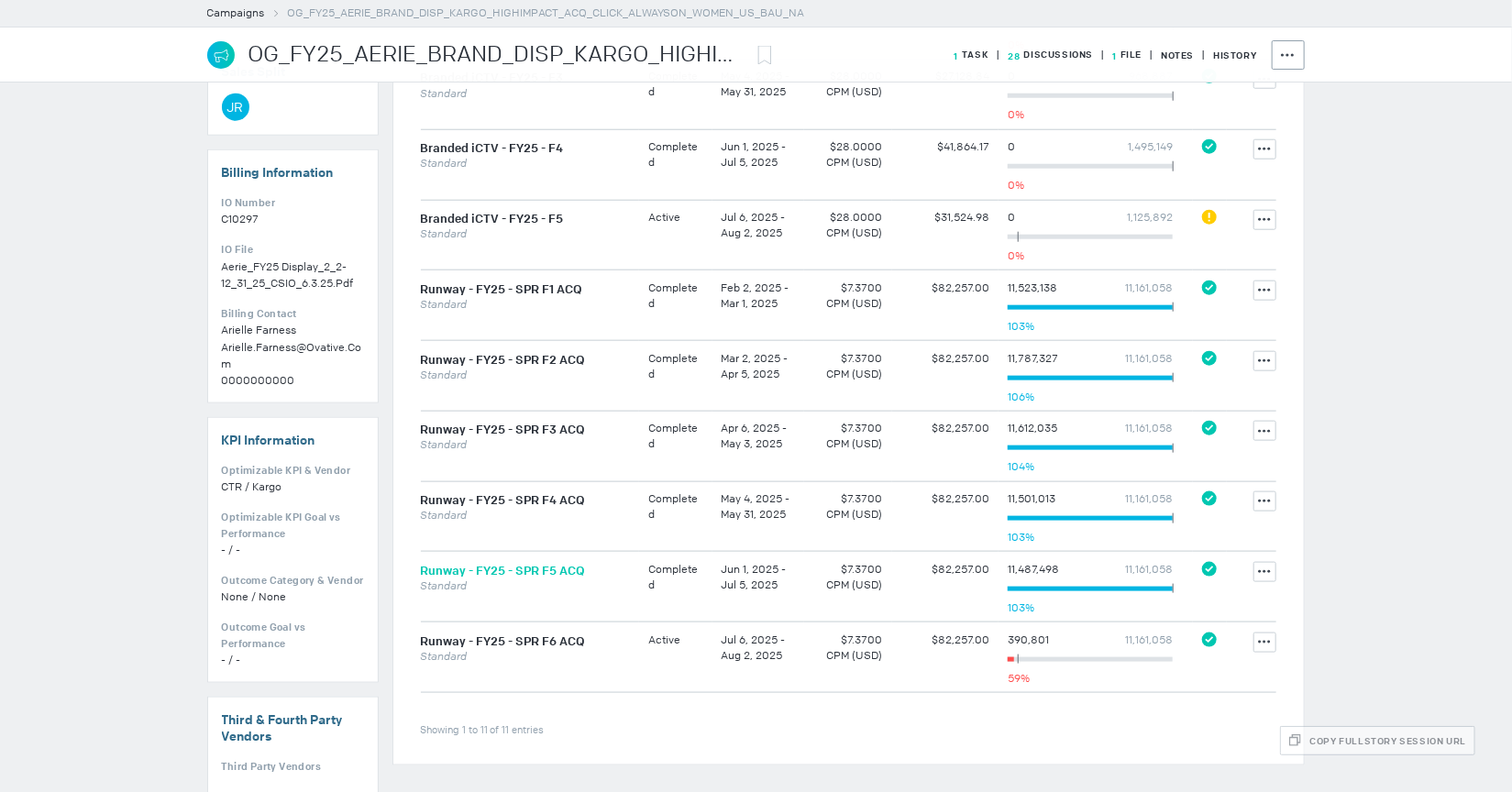 click on "Runway - FY25 - SPR F5 ACQ" at bounding box center (503, 570) 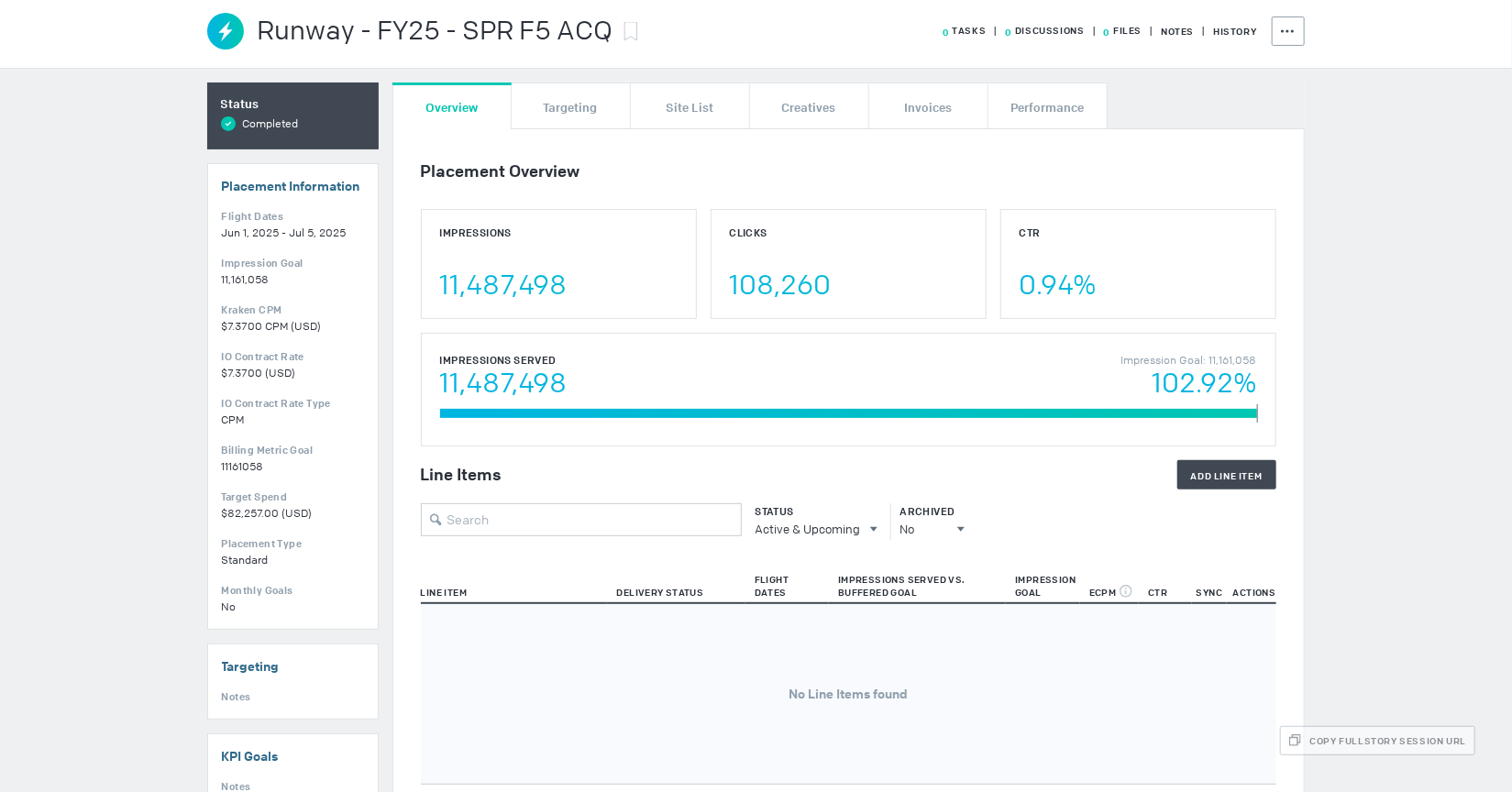 scroll, scrollTop: 0, scrollLeft: 0, axis: both 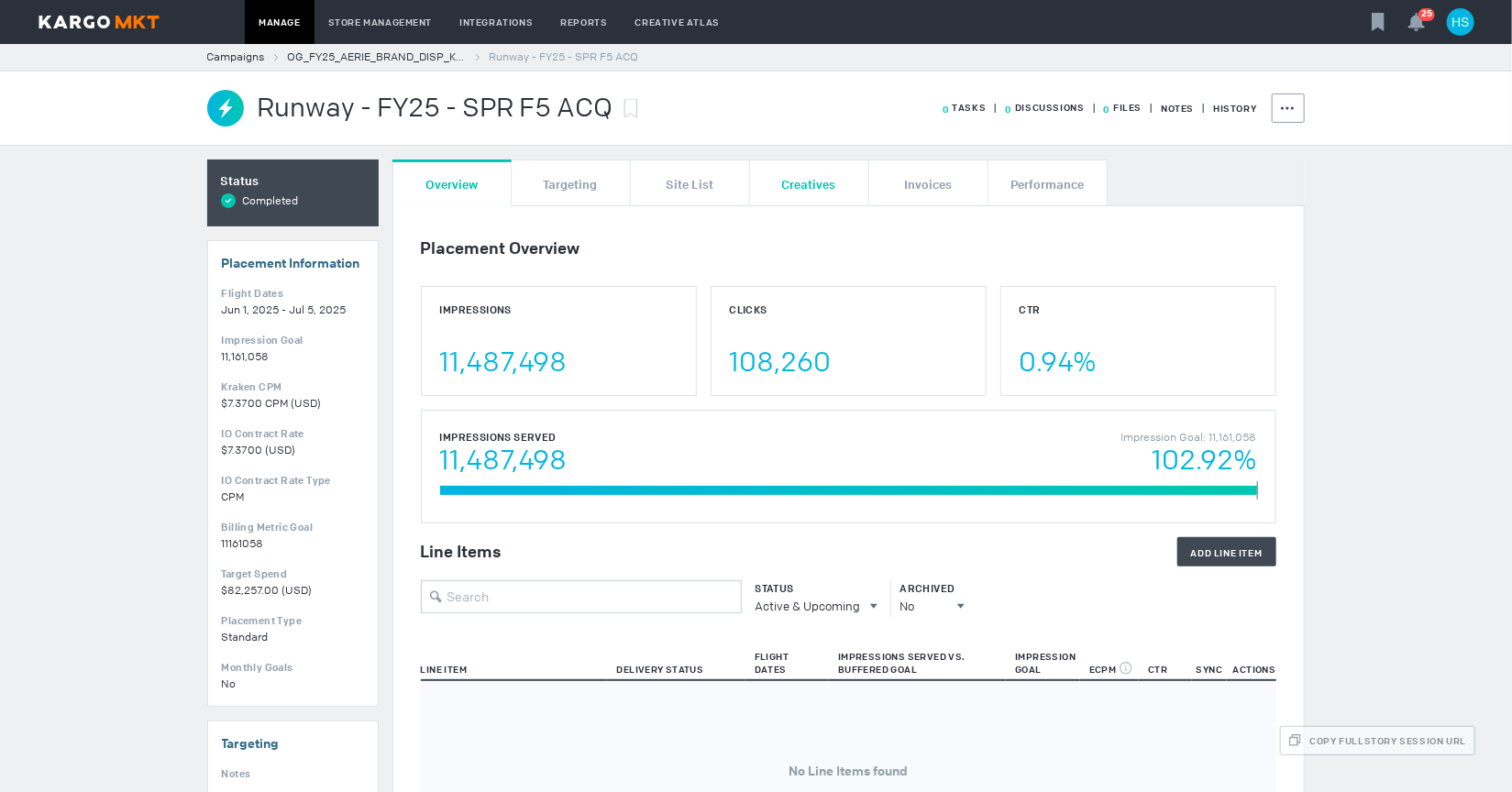 click on "Creatives" at bounding box center [809, 182] 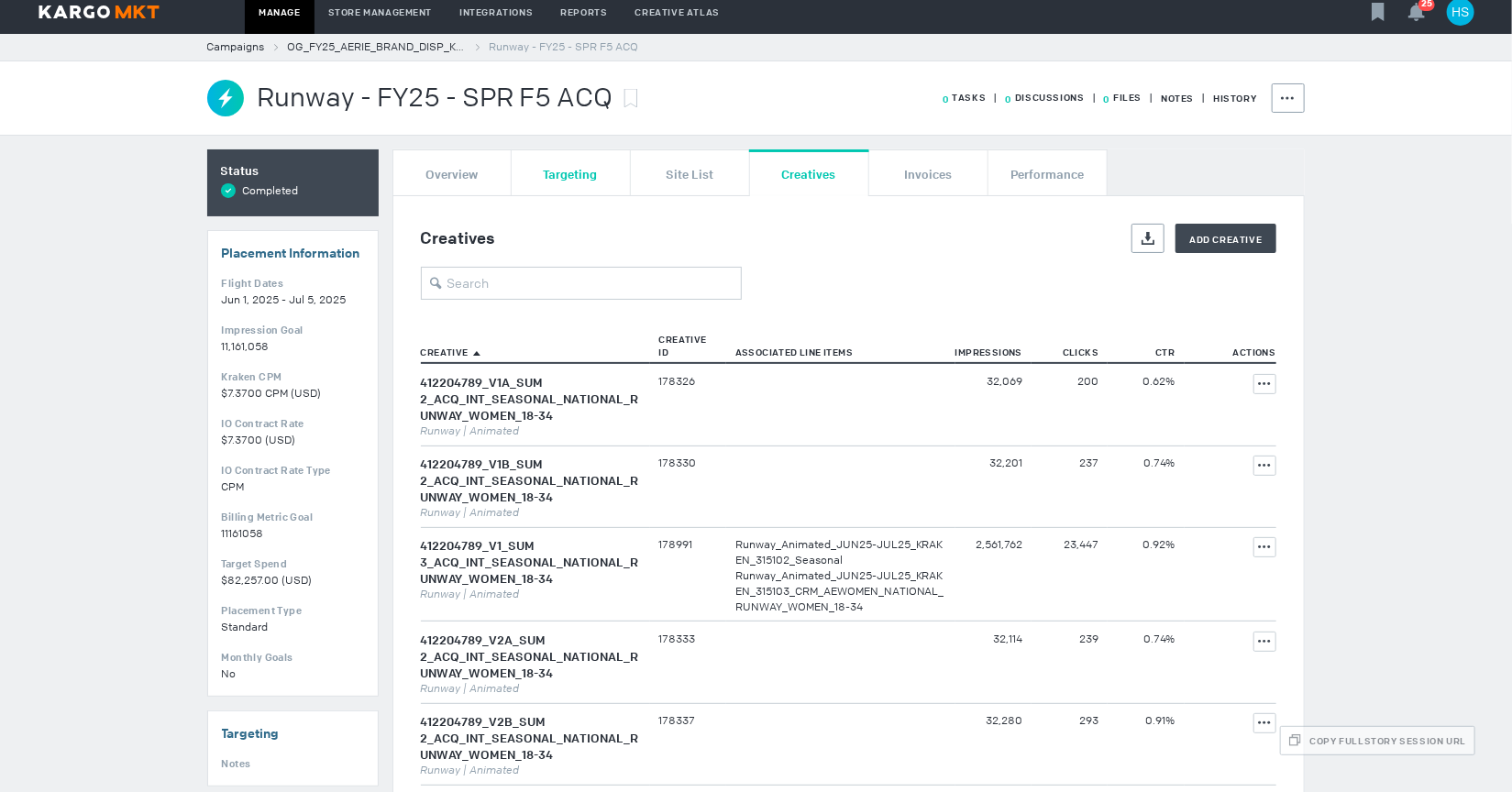 scroll, scrollTop: 0, scrollLeft: 0, axis: both 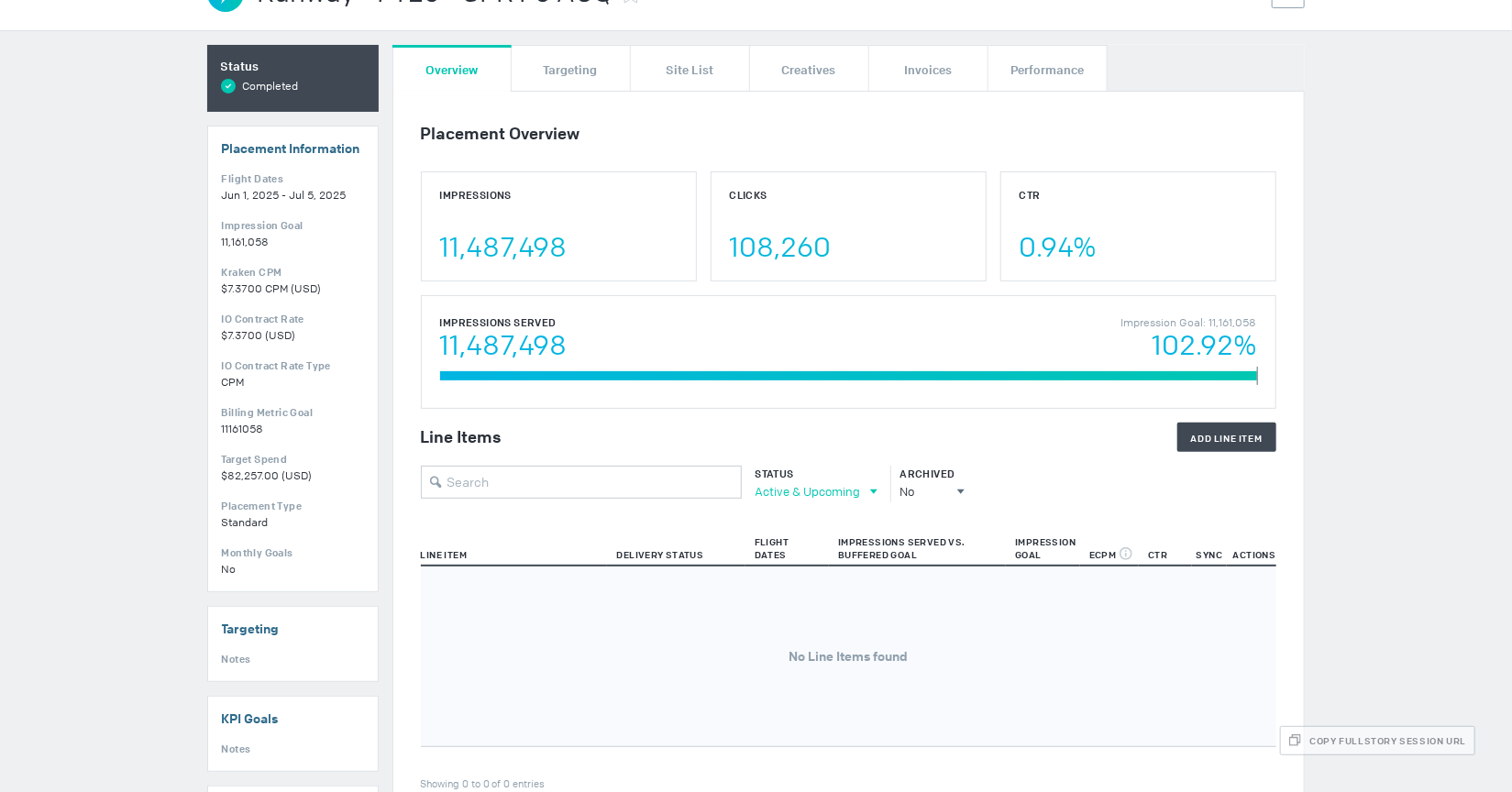 click on "Active & Upcoming" at bounding box center (808, 491) 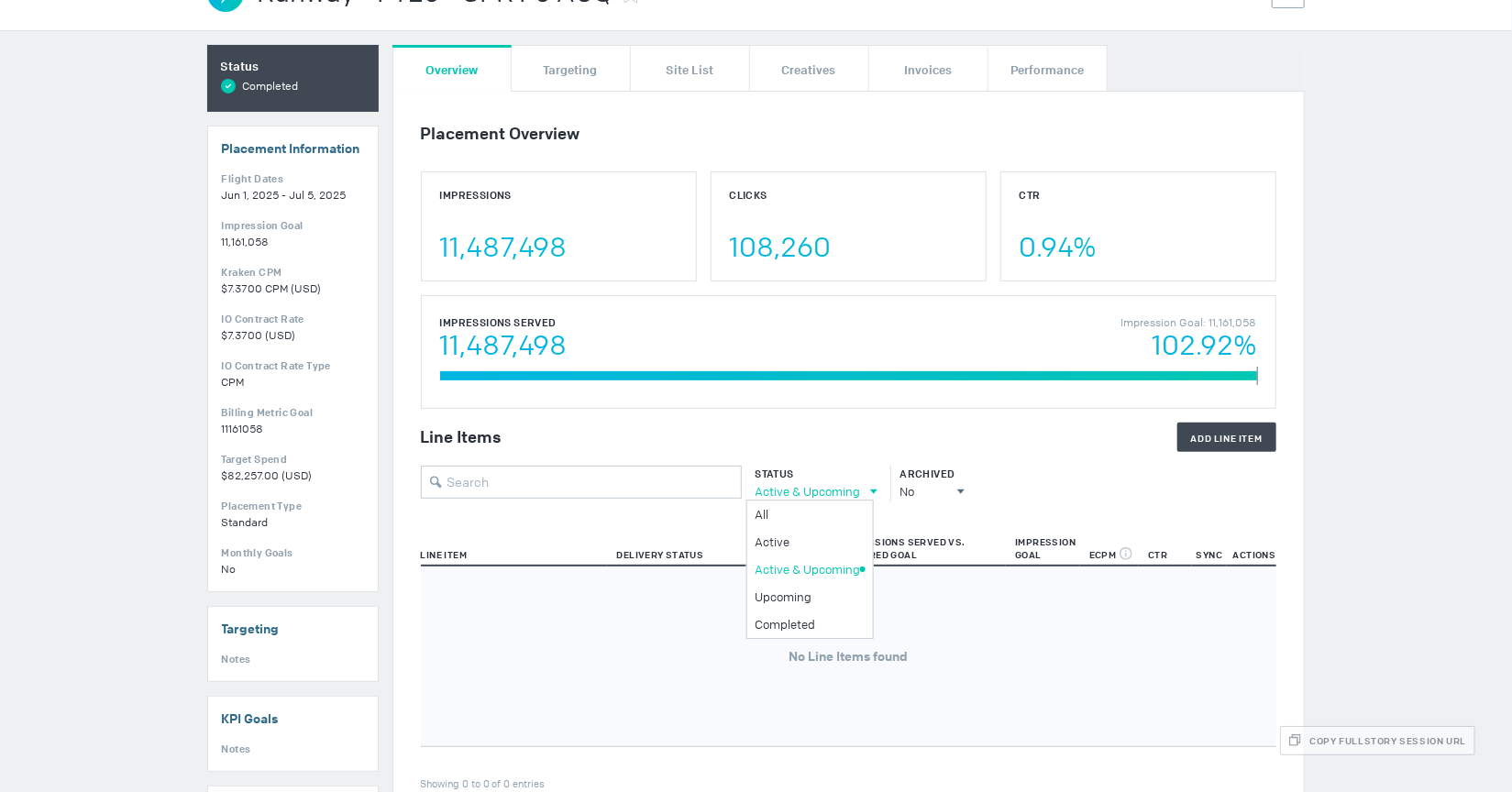 click on "11,487,498 102.92%" at bounding box center [848, 346] 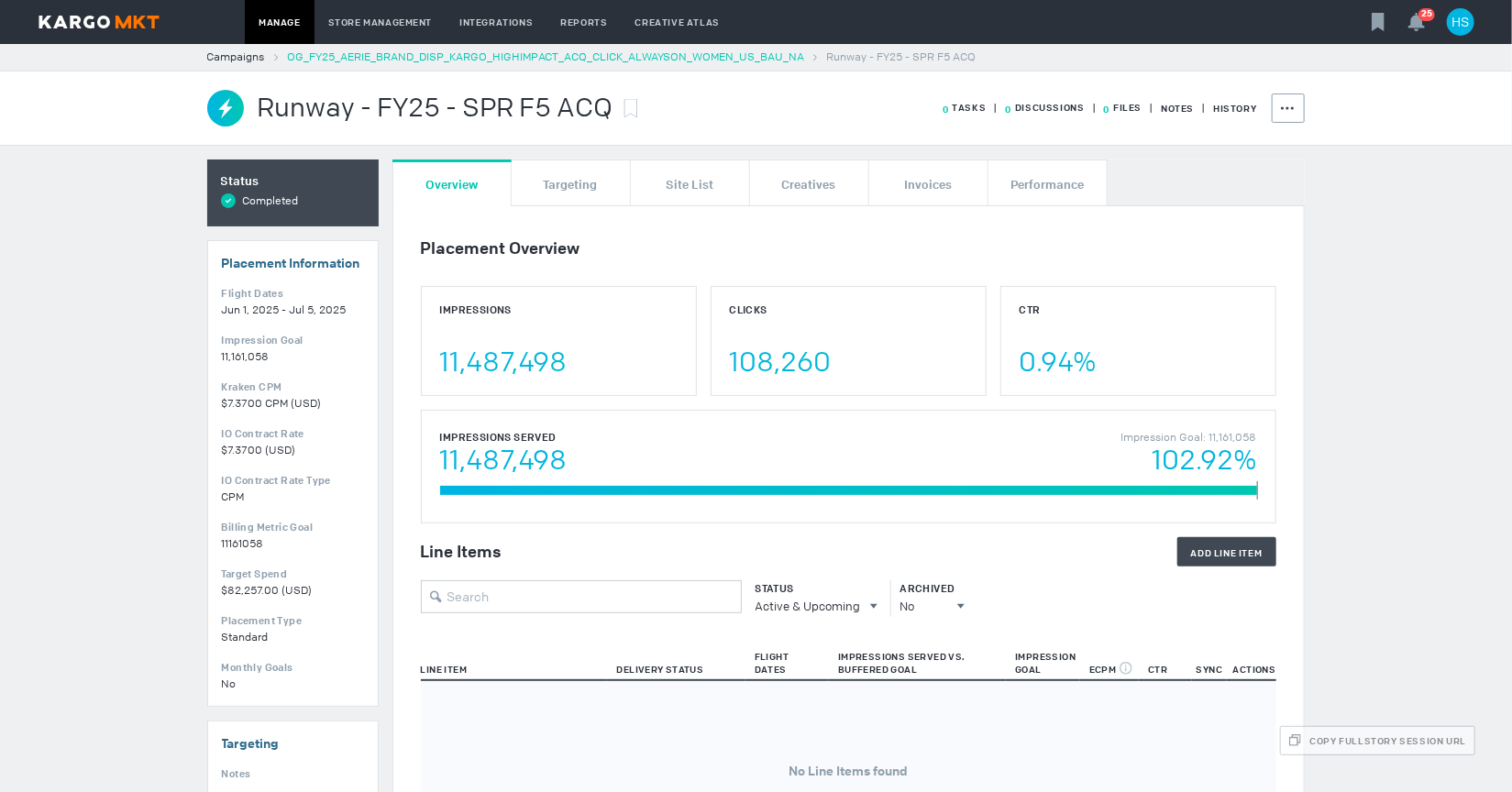 scroll, scrollTop: 0, scrollLeft: 0, axis: both 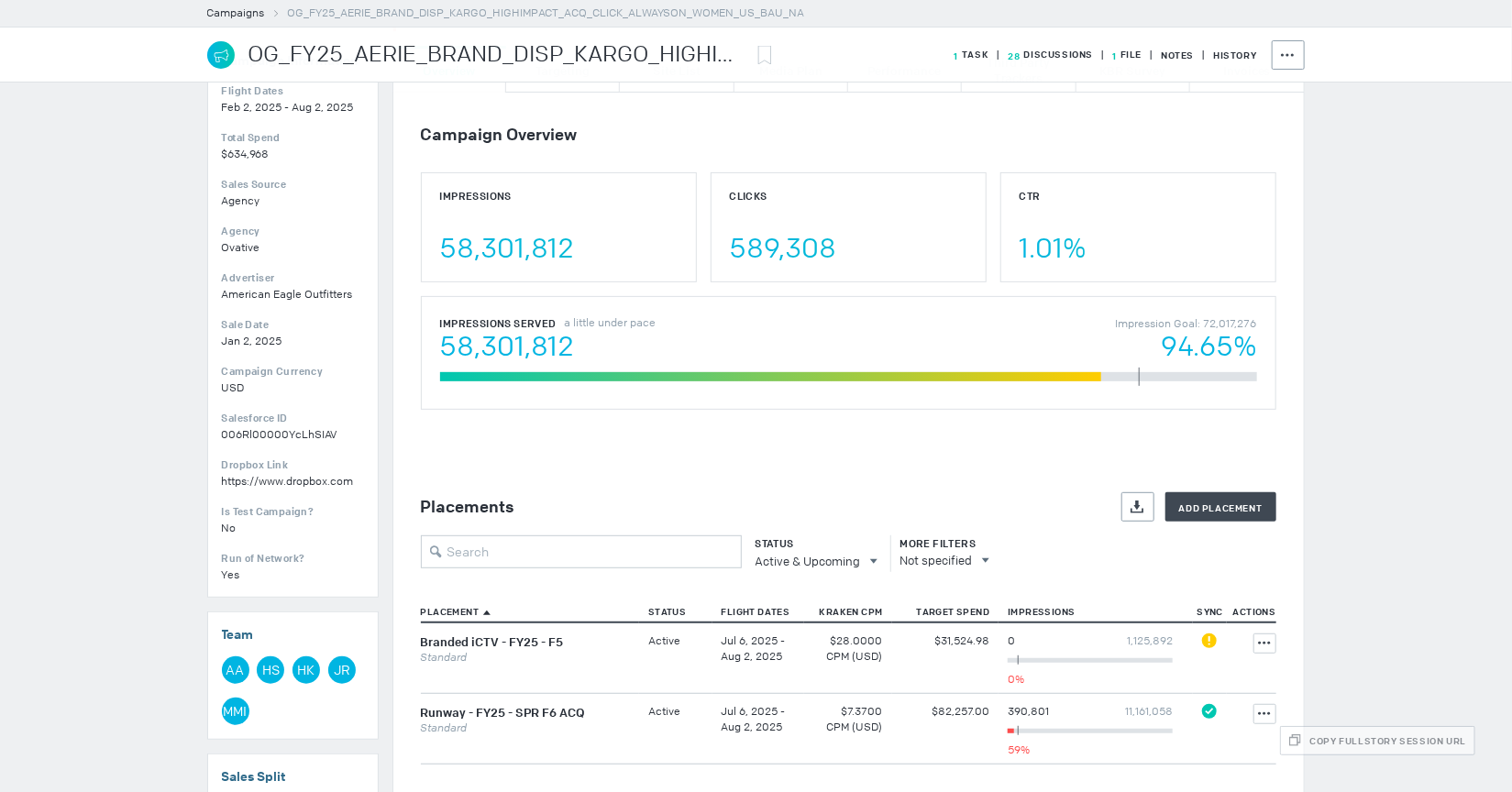 click on "Placements Export   Add Placement     Status Active & Upcoming All All Active Active & Upcoming Upcoming Completed More Filters Not specified Placement Status Flight Dates Kraken CPM Target Spend Impressions Sync Actions Showing 1 to 2 of 2 entries Branded iCTV - FY25 - F5 Standard Active Jul 6, 2025 - Aug 2, 2025 $28.0000 CPM (USD) % InView $31,524.98 0 1,125,892   67,017 0% Repush Required One or more line items are not synced with the Ad Server. Please repush   Actions Runway - FY25 - SPR F6 ACQ Standard Active Jul 6, 2025 - Aug 2, 2025 $7.3700 CPM (USD) % InView $82,257.00 390,801 11,161,058   664,349 59% Synced All line items are synced with the Ad Server   Actions" at bounding box center [848, 650] 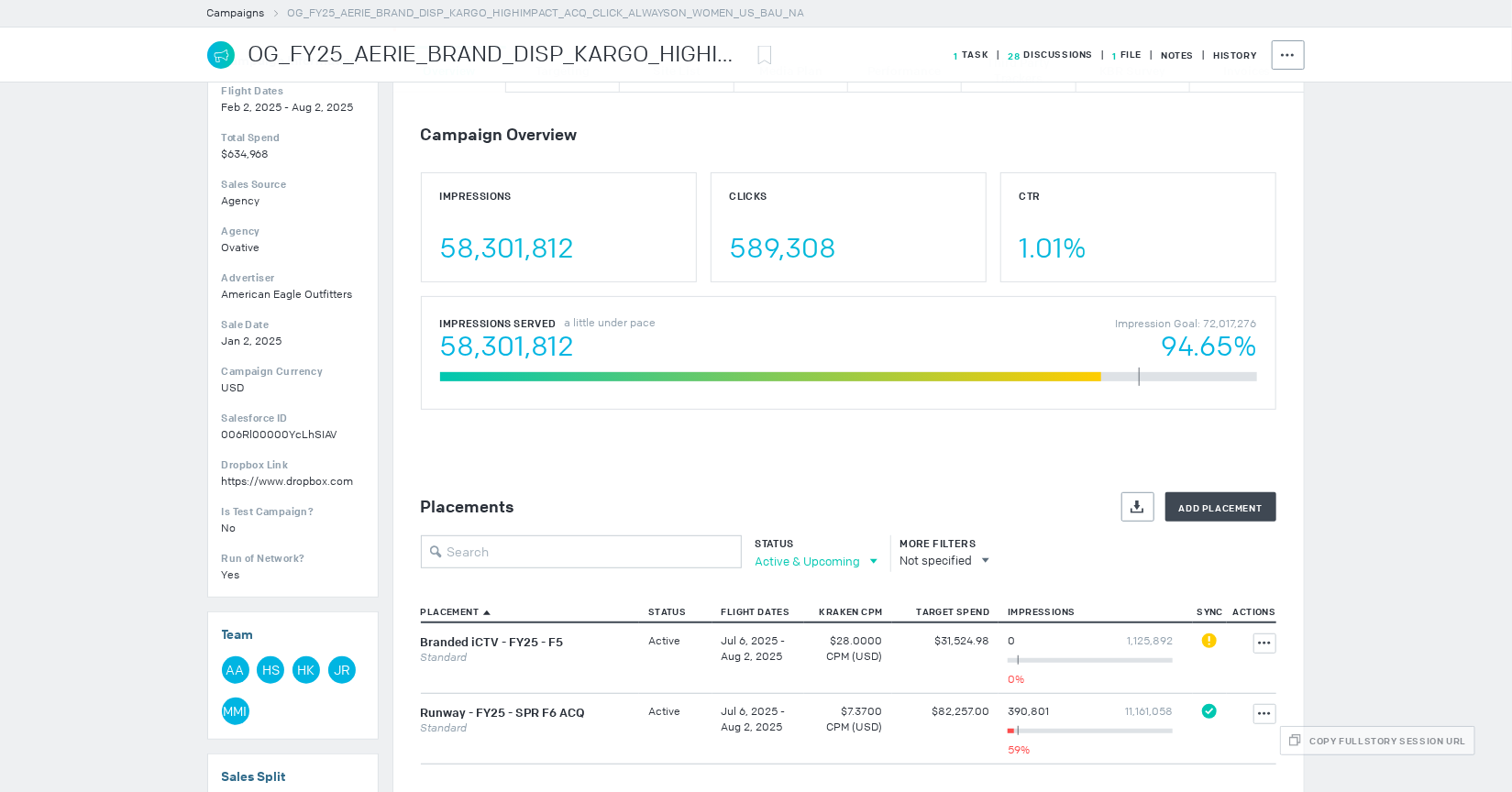 click on "Active & Upcoming" at bounding box center (808, 561) 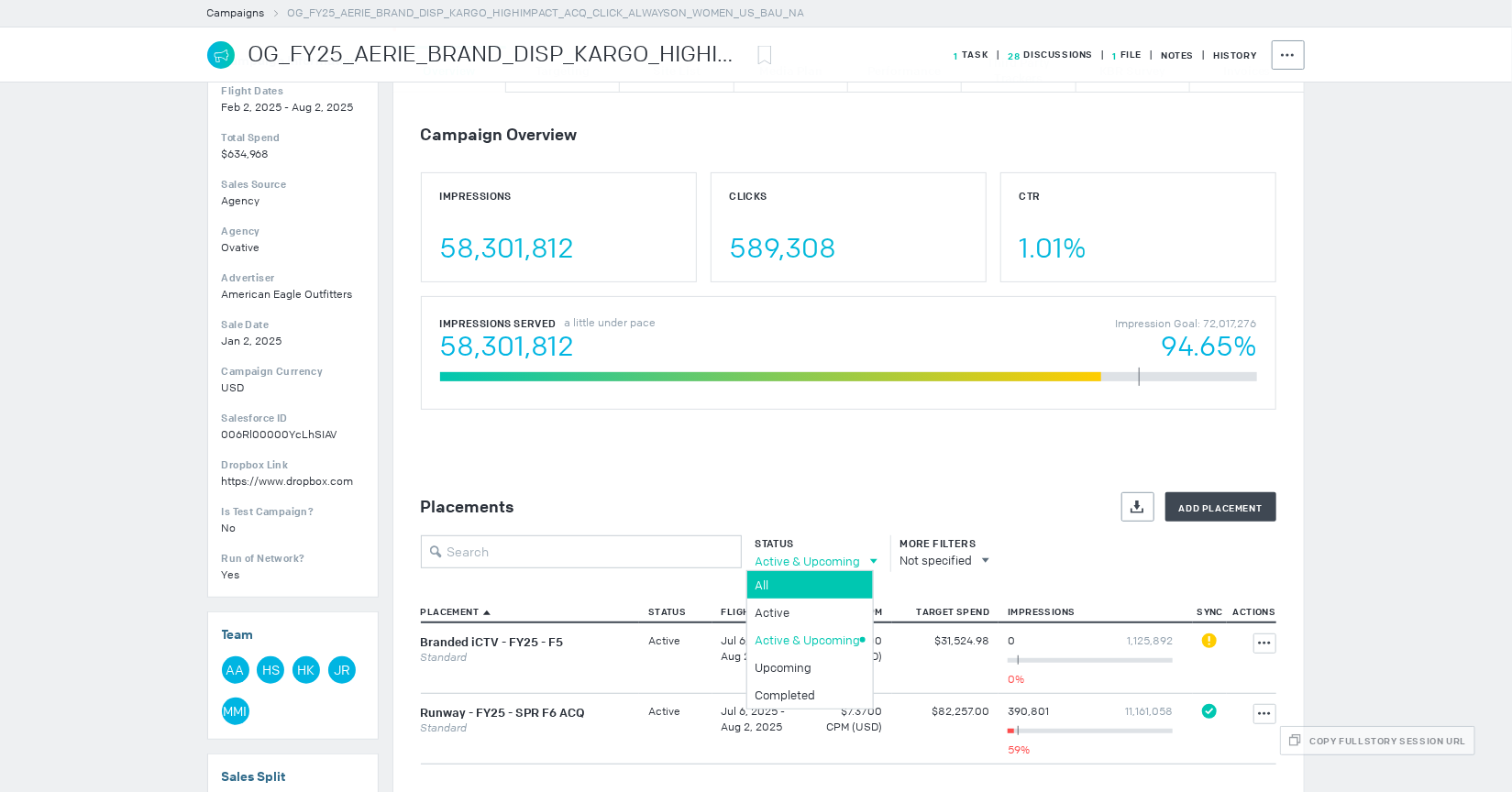 click on "All" at bounding box center (807, 585) 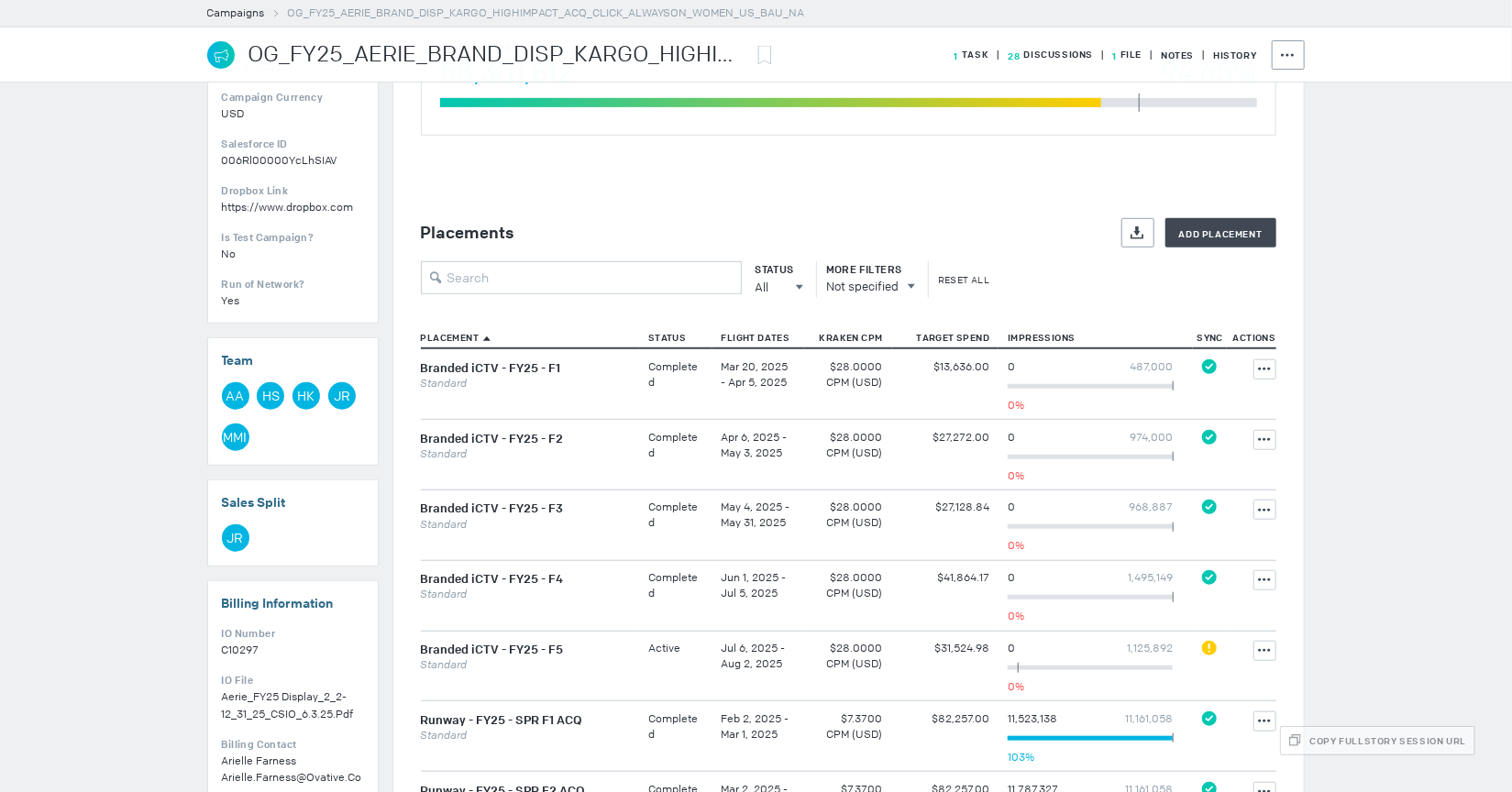 scroll, scrollTop: 478, scrollLeft: 0, axis: vertical 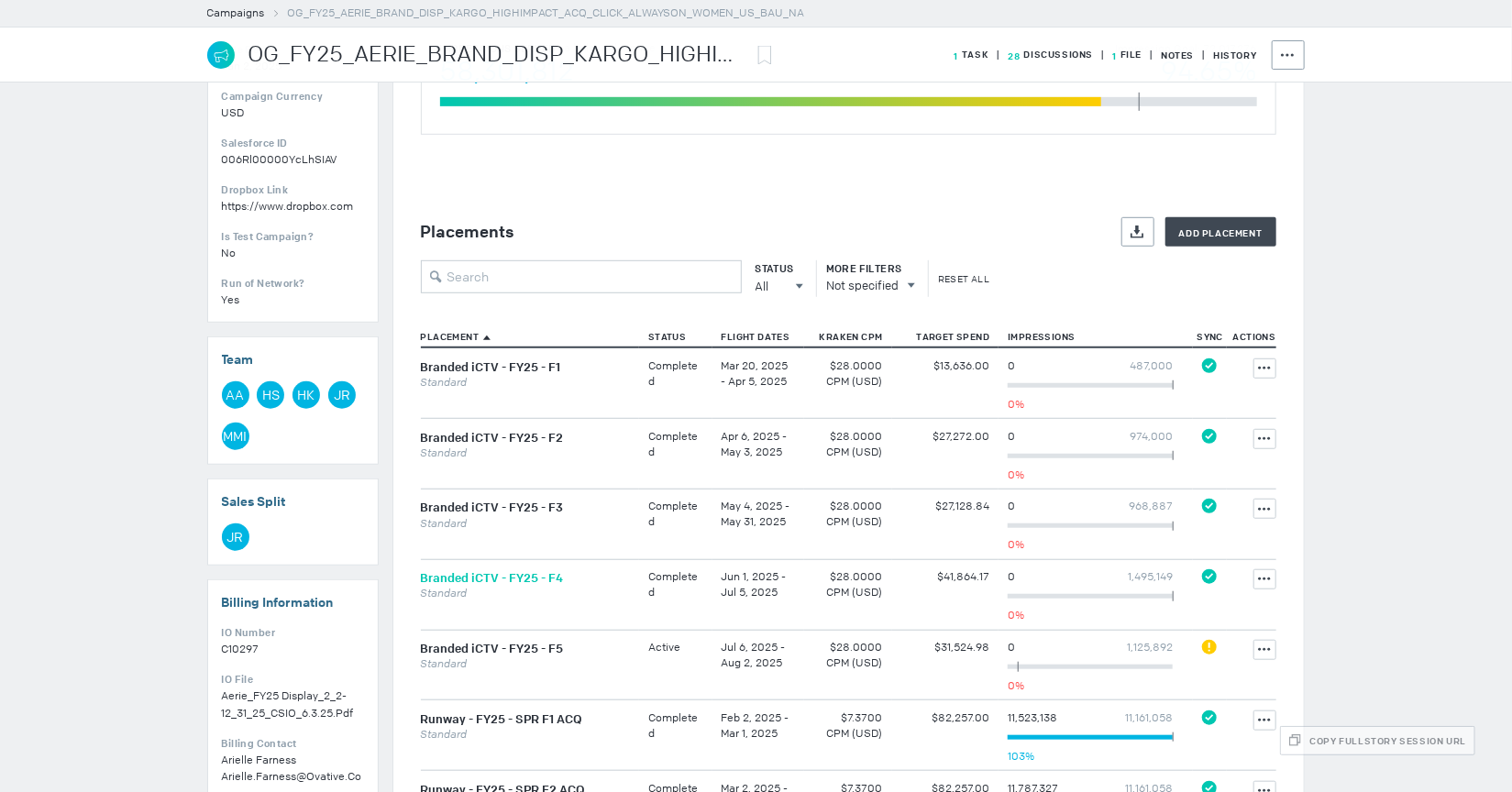 click on "Branded iCTV - FY25 - F4" at bounding box center [492, 578] 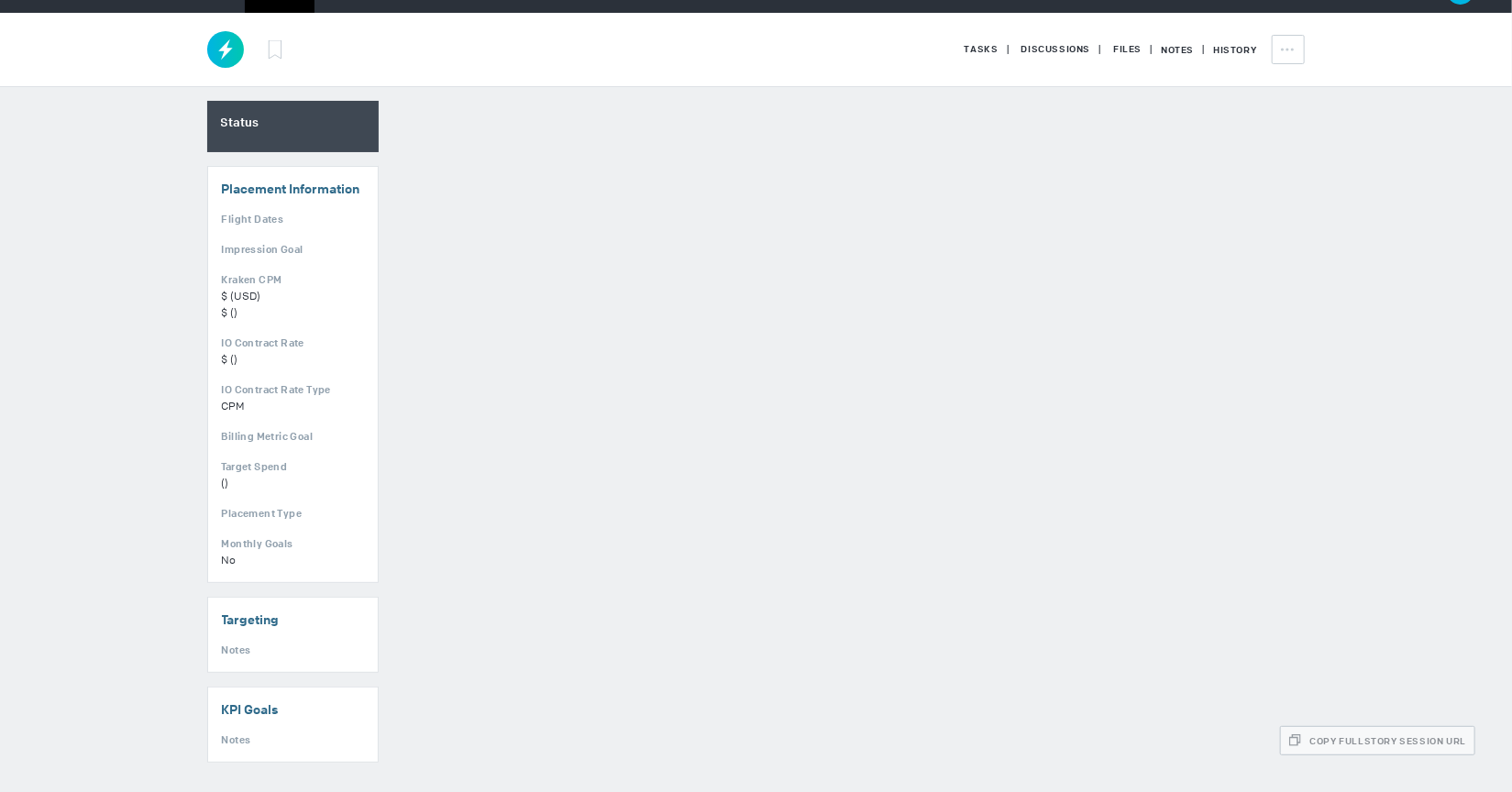 scroll, scrollTop: 18, scrollLeft: 0, axis: vertical 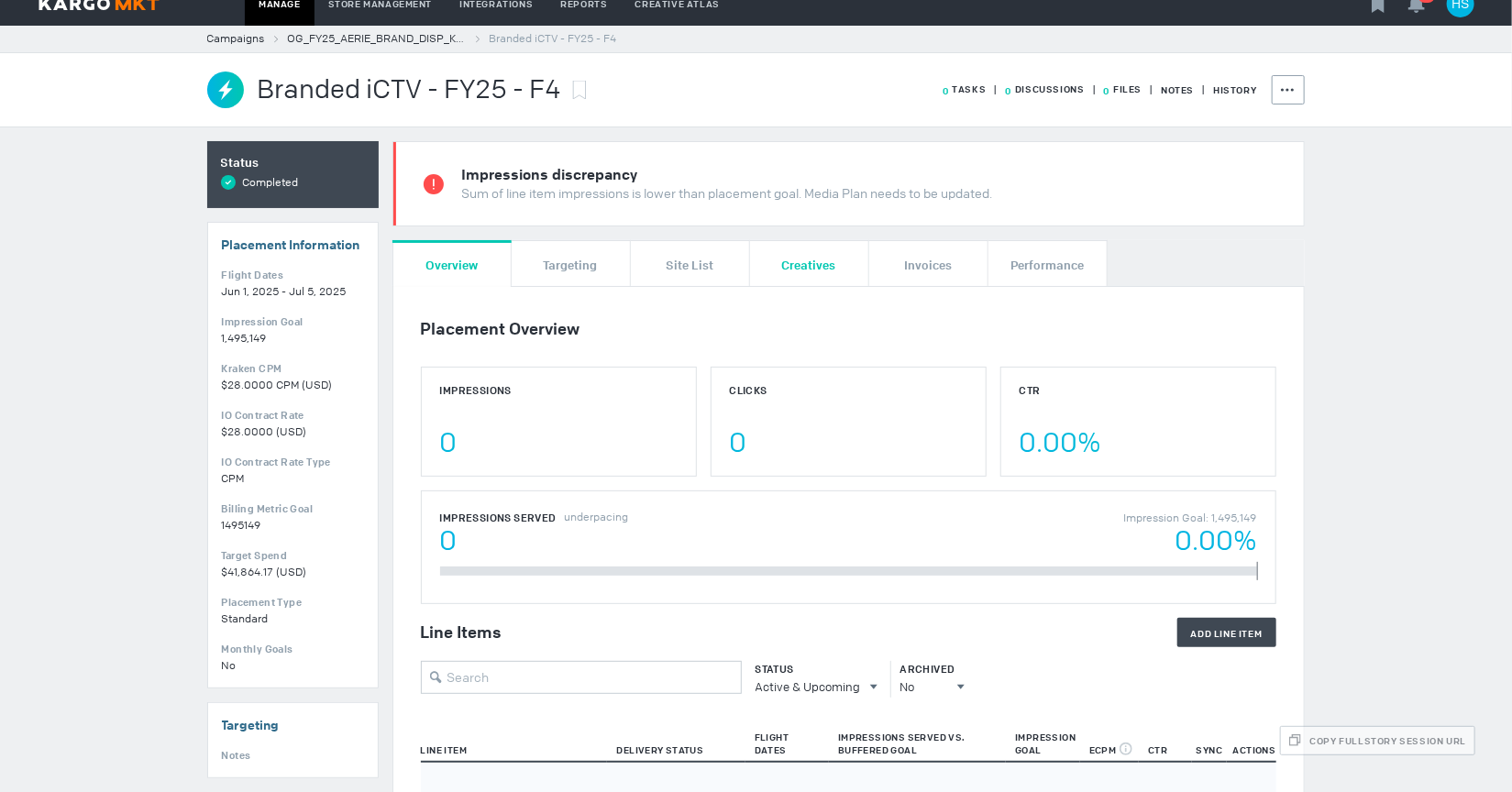 click on "Creatives" at bounding box center [809, 264] 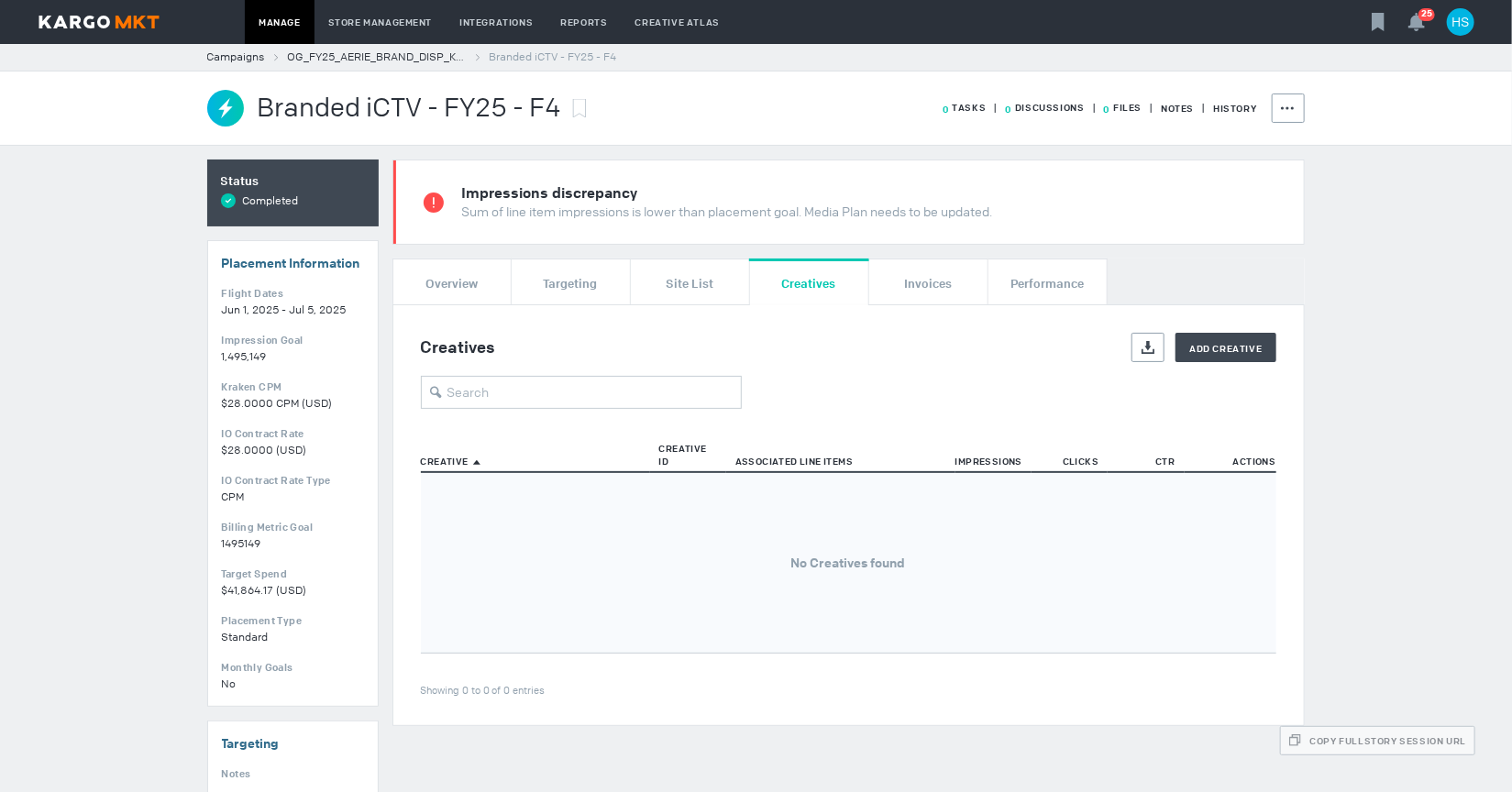 scroll, scrollTop: 0, scrollLeft: 0, axis: both 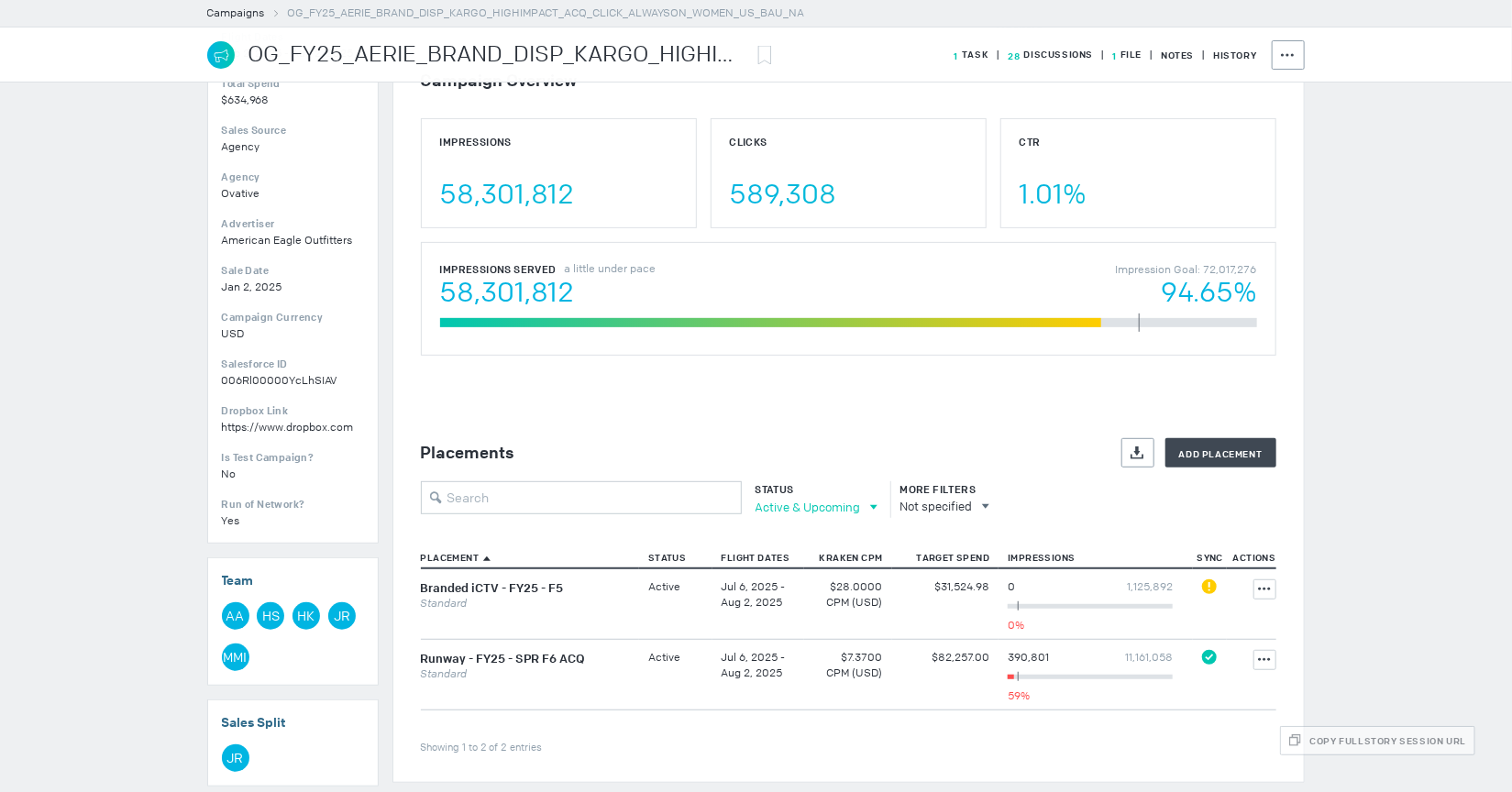 click on "Active & Upcoming" at bounding box center [808, 507] 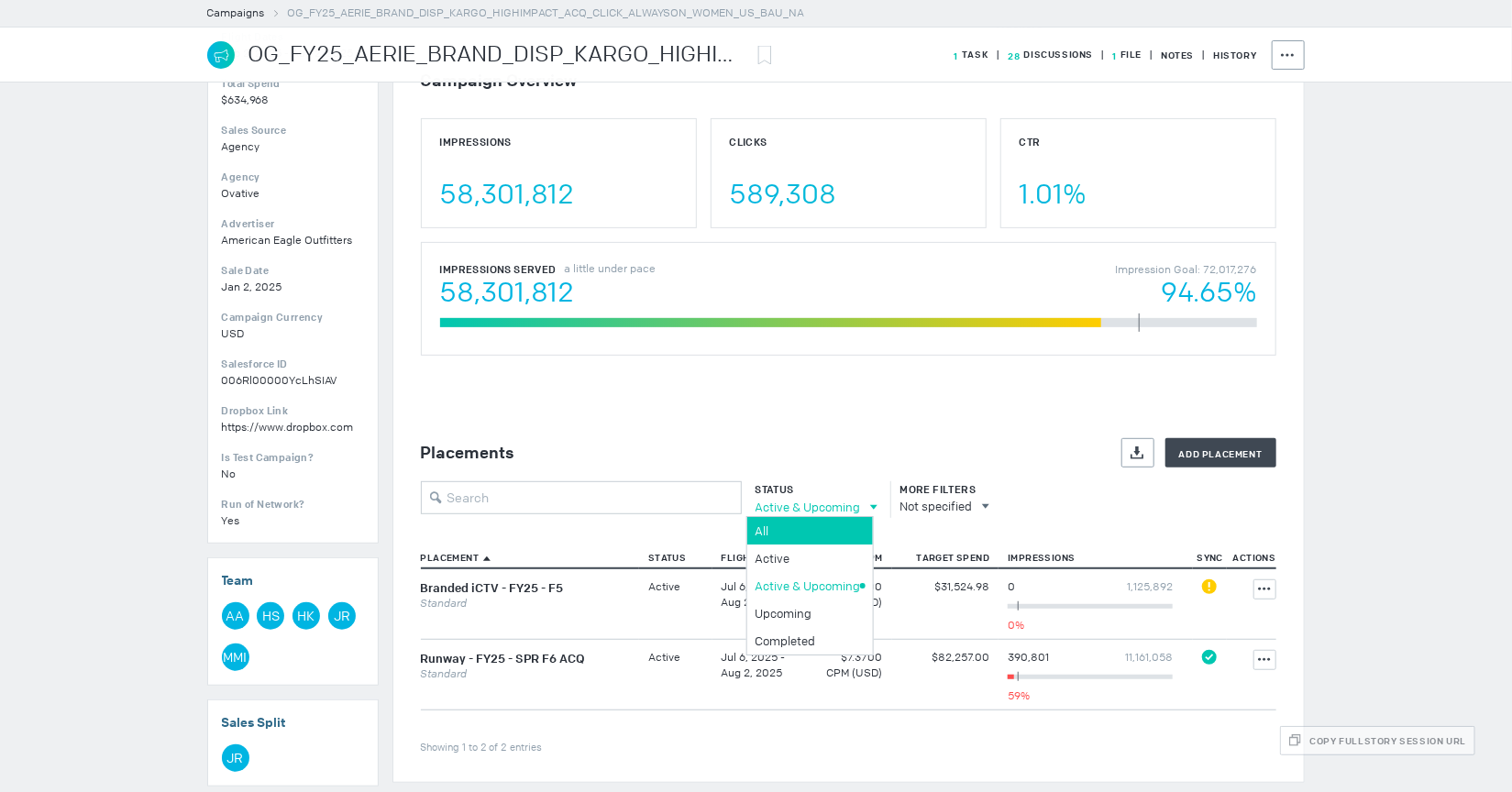 click on "All" at bounding box center (807, 531) 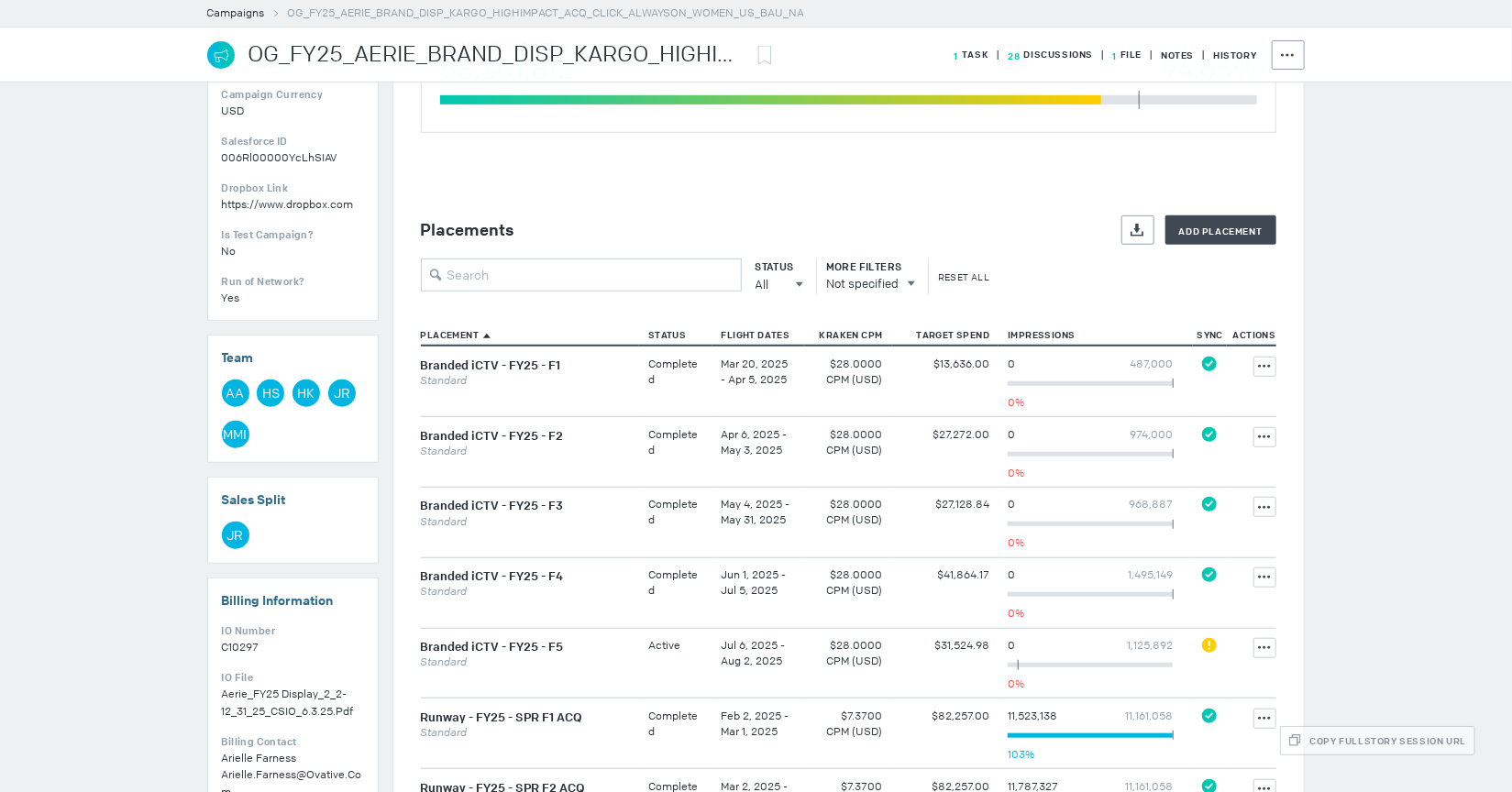 scroll, scrollTop: 480, scrollLeft: 0, axis: vertical 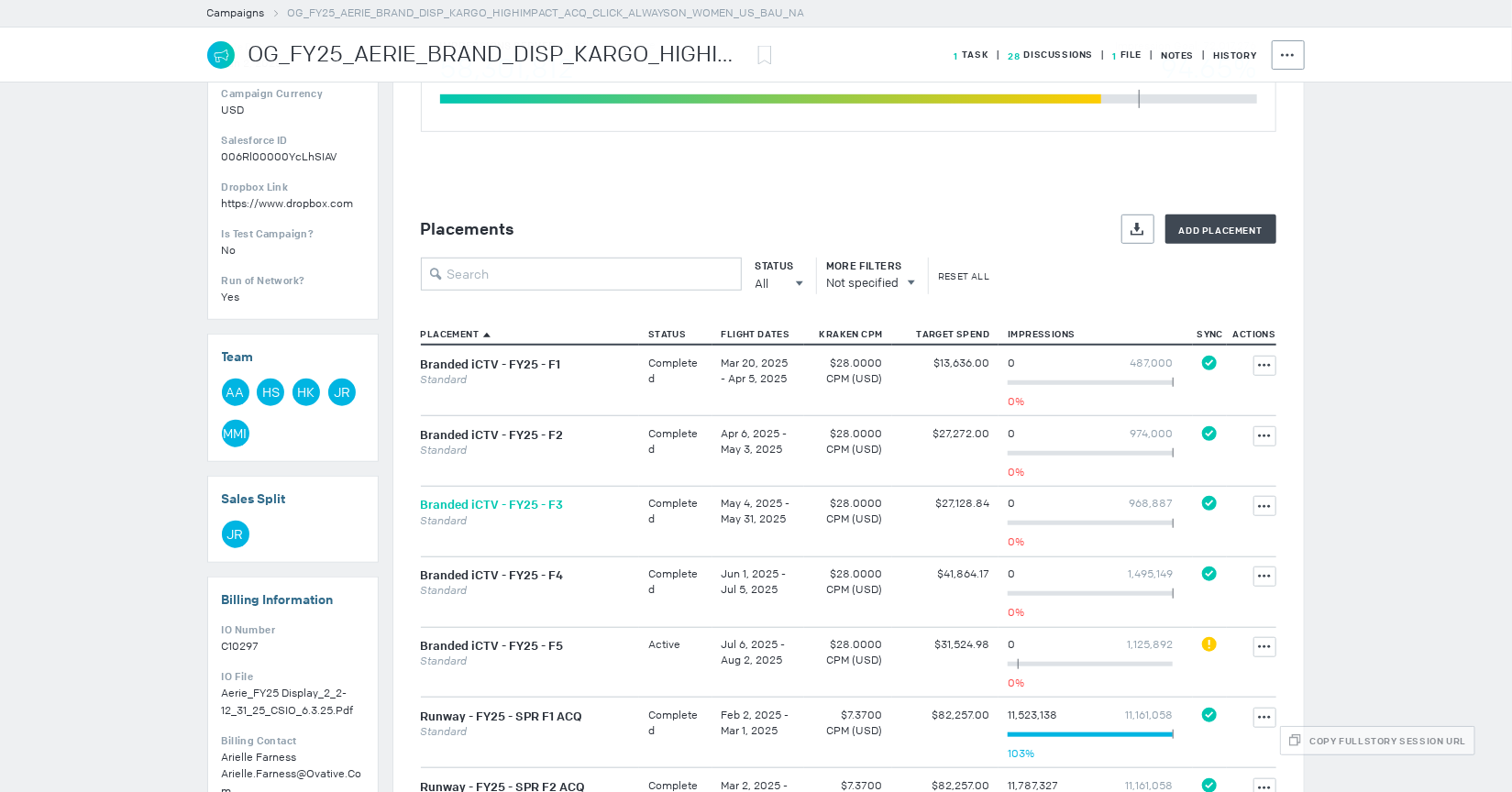 click on "Branded iCTV - FY25 - F3" at bounding box center (492, 505) 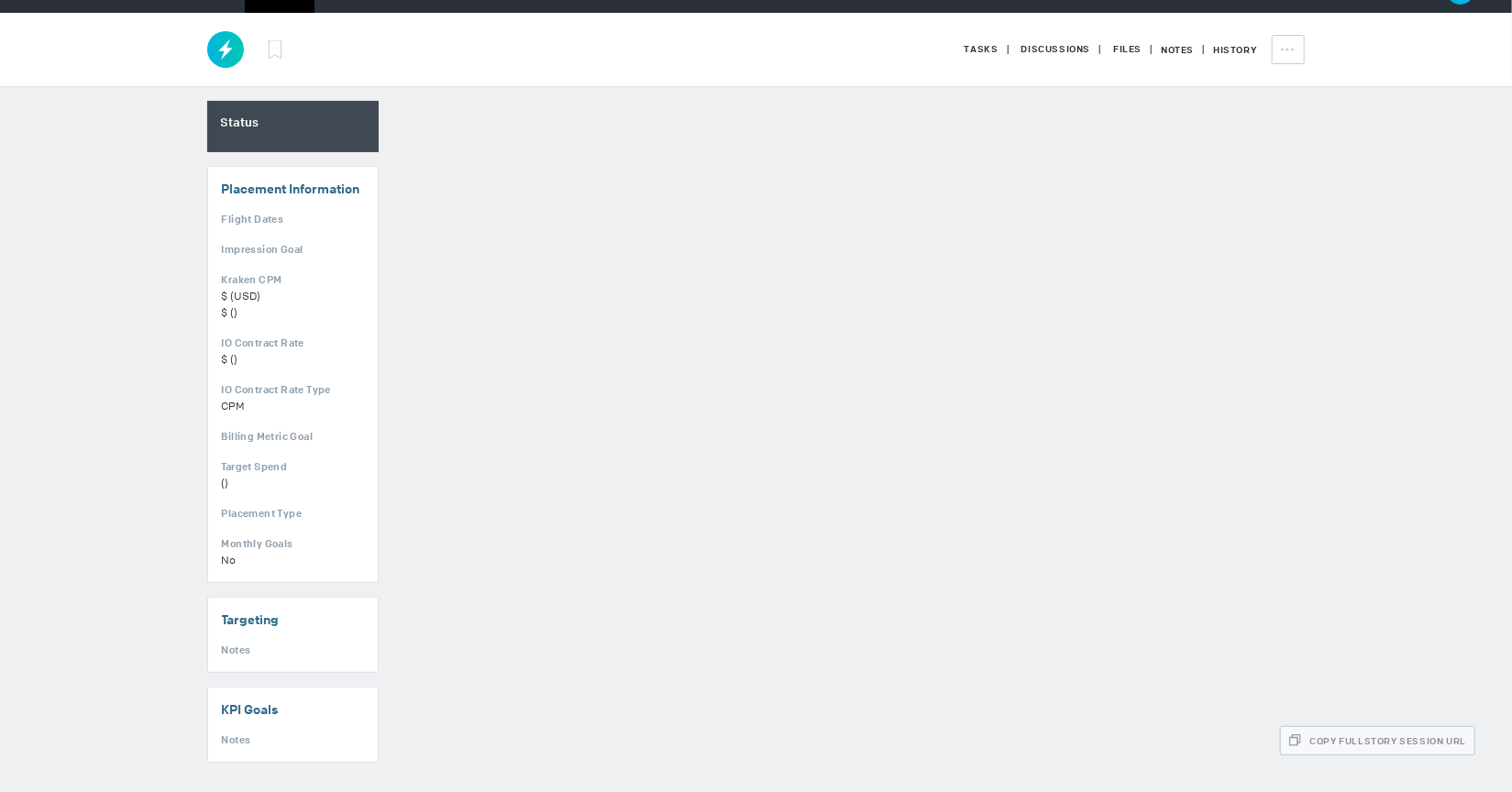scroll, scrollTop: 18, scrollLeft: 0, axis: vertical 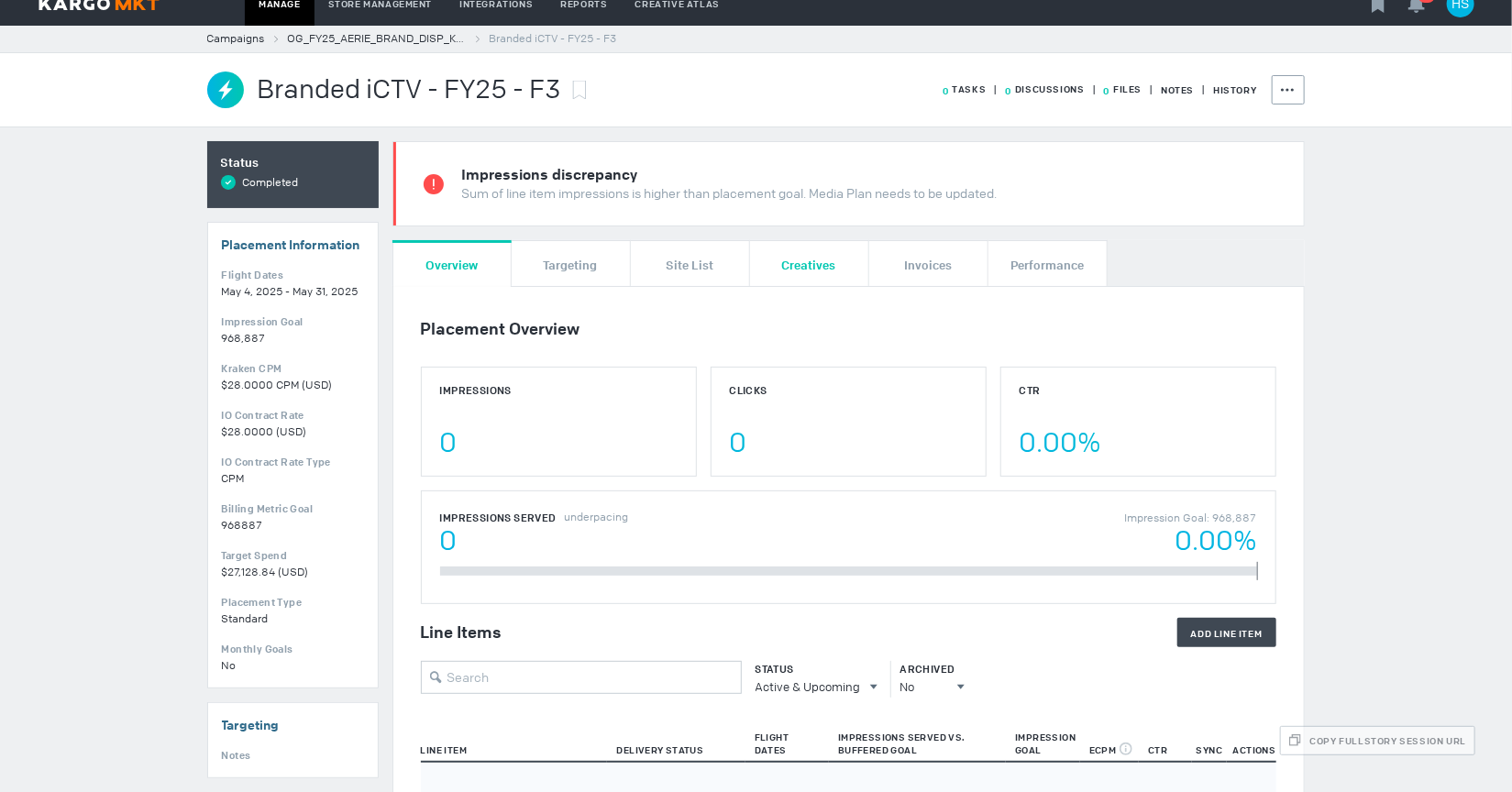 click on "Creatives" at bounding box center (809, 264) 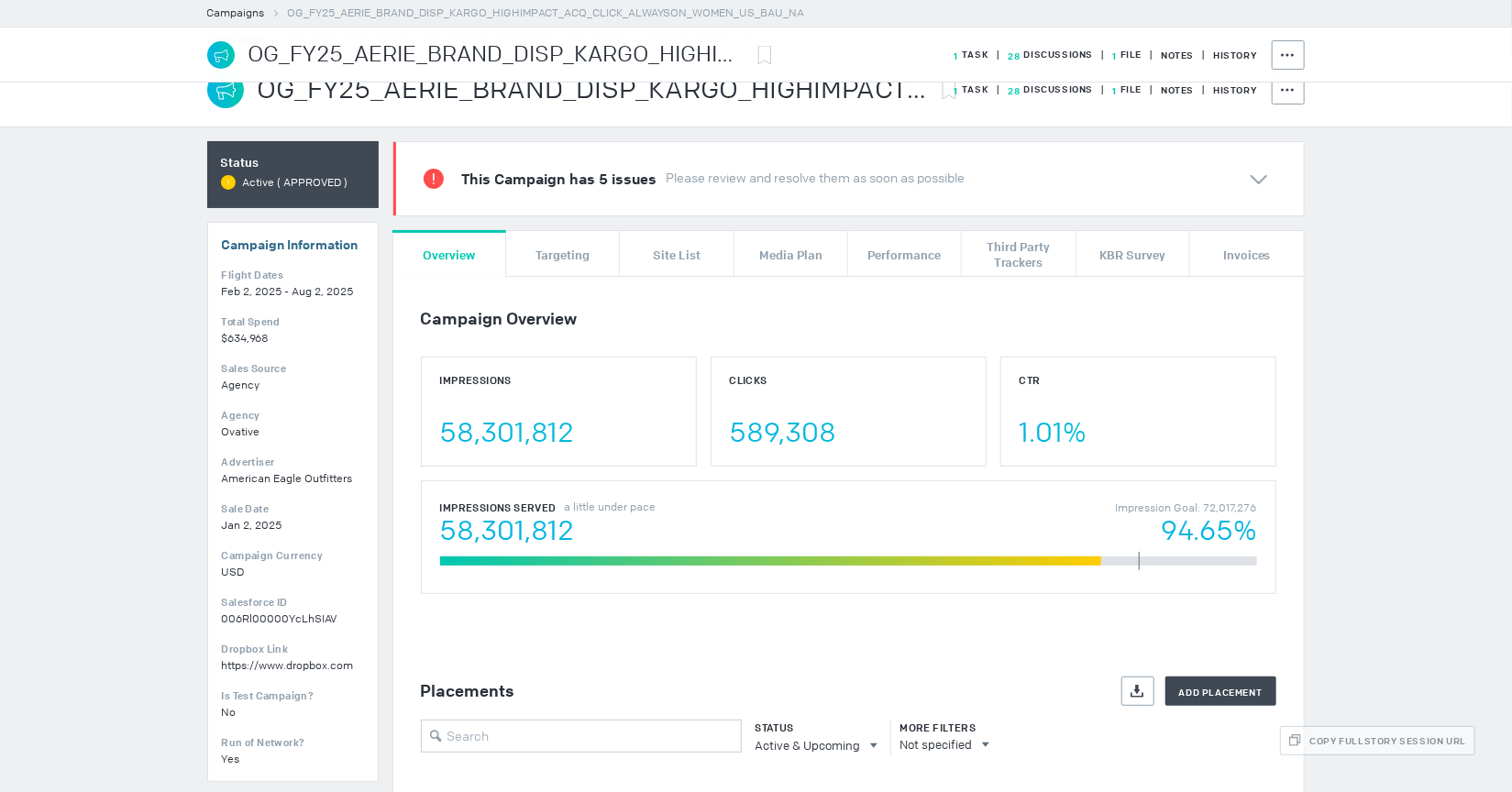 scroll, scrollTop: 281, scrollLeft: 0, axis: vertical 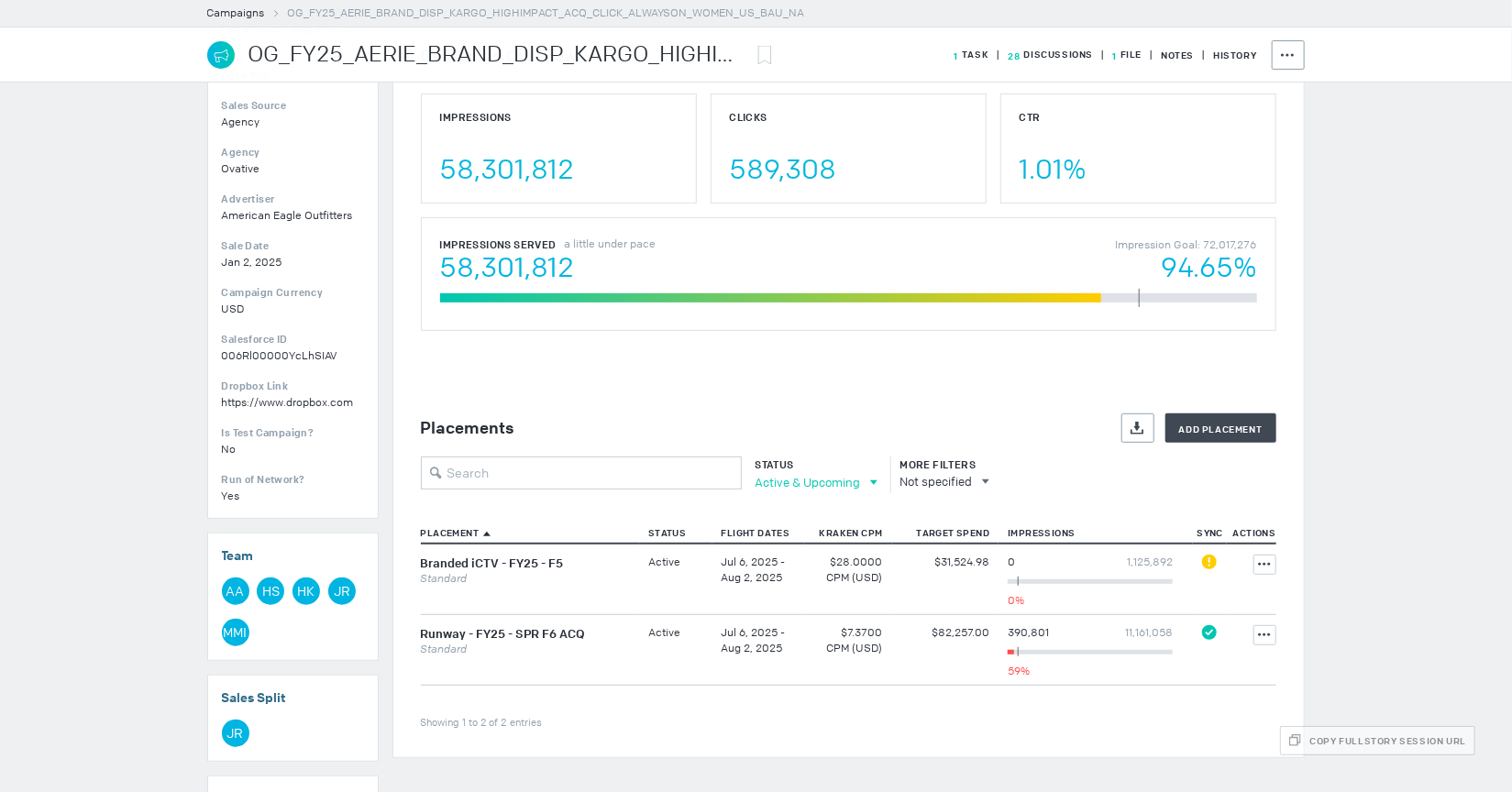 click on "Active & Upcoming" at bounding box center [808, 482] 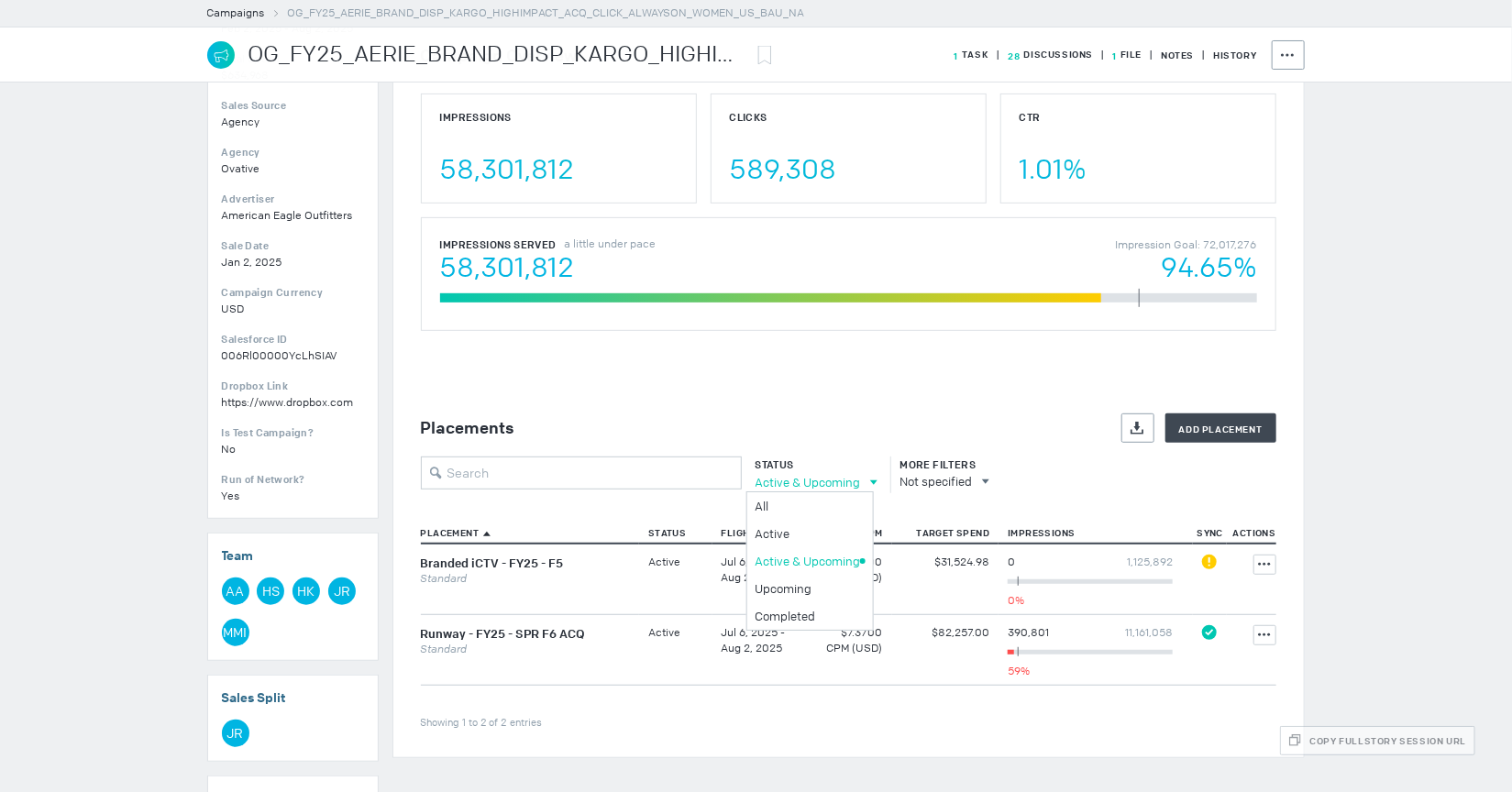 click on "Active & Upcoming All All Active Active & Upcoming Upcoming Completed" at bounding box center [811, 483] 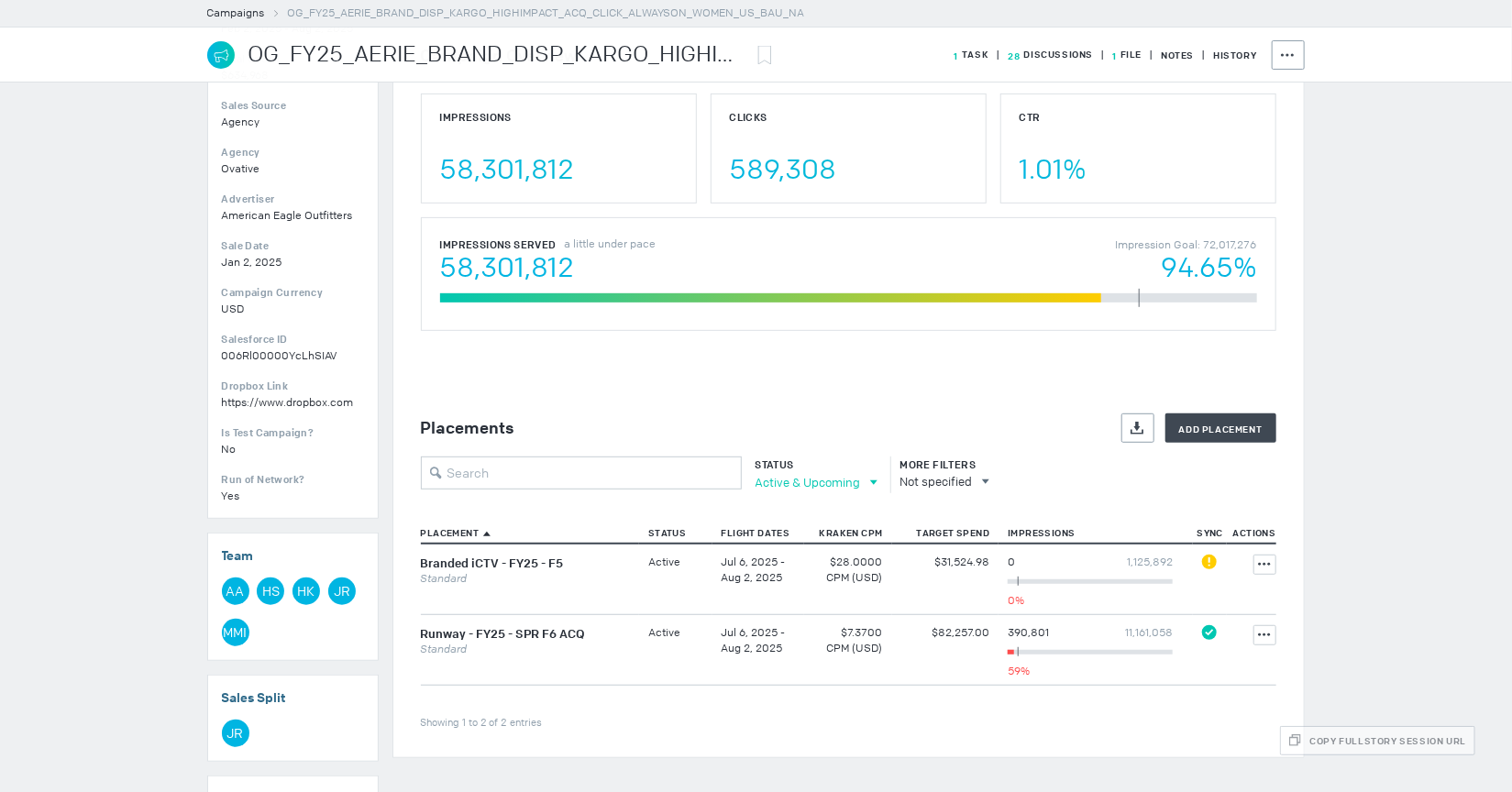 click on "Active & Upcoming" at bounding box center (808, 482) 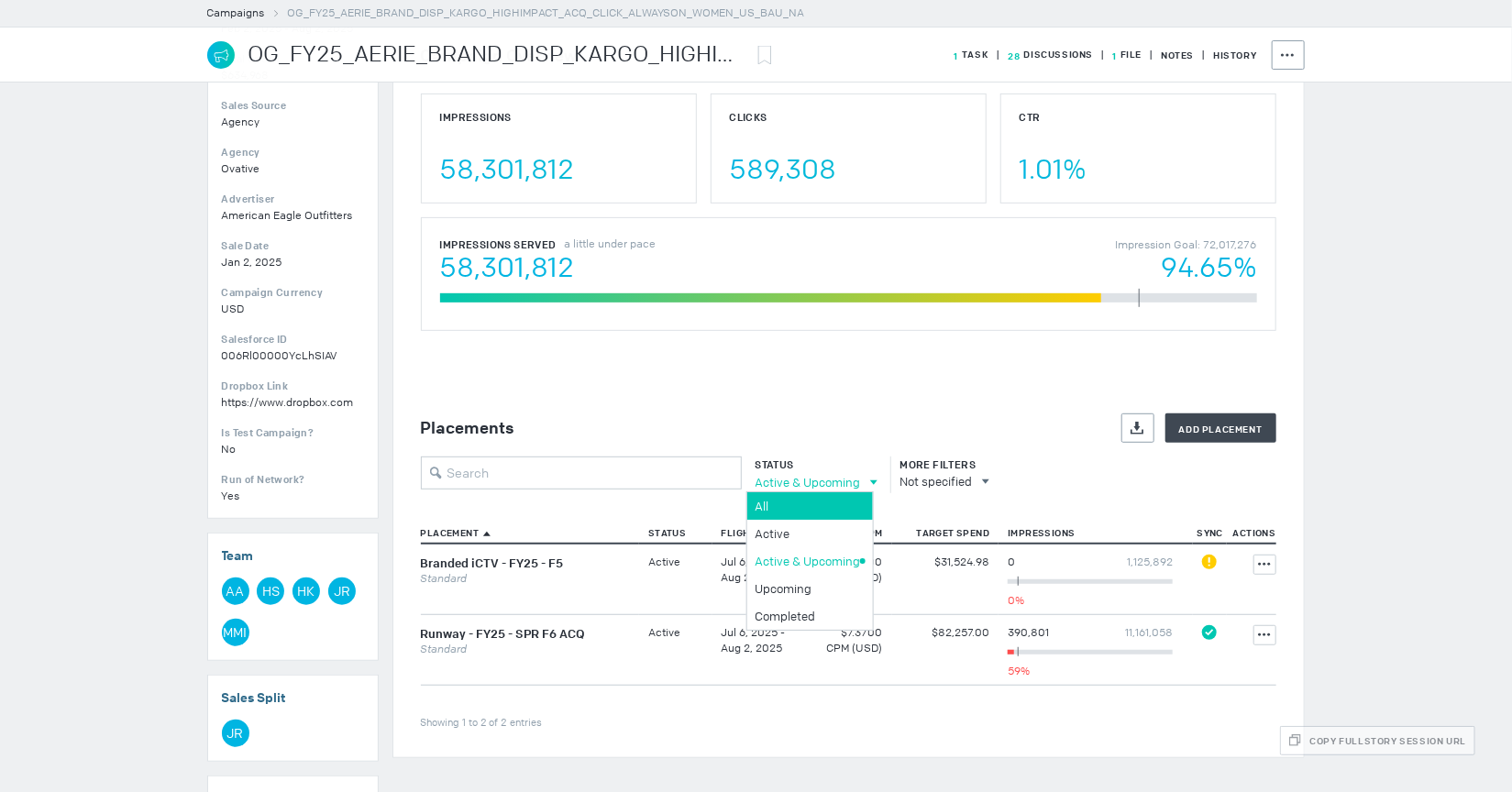 click on "All" at bounding box center (807, 506) 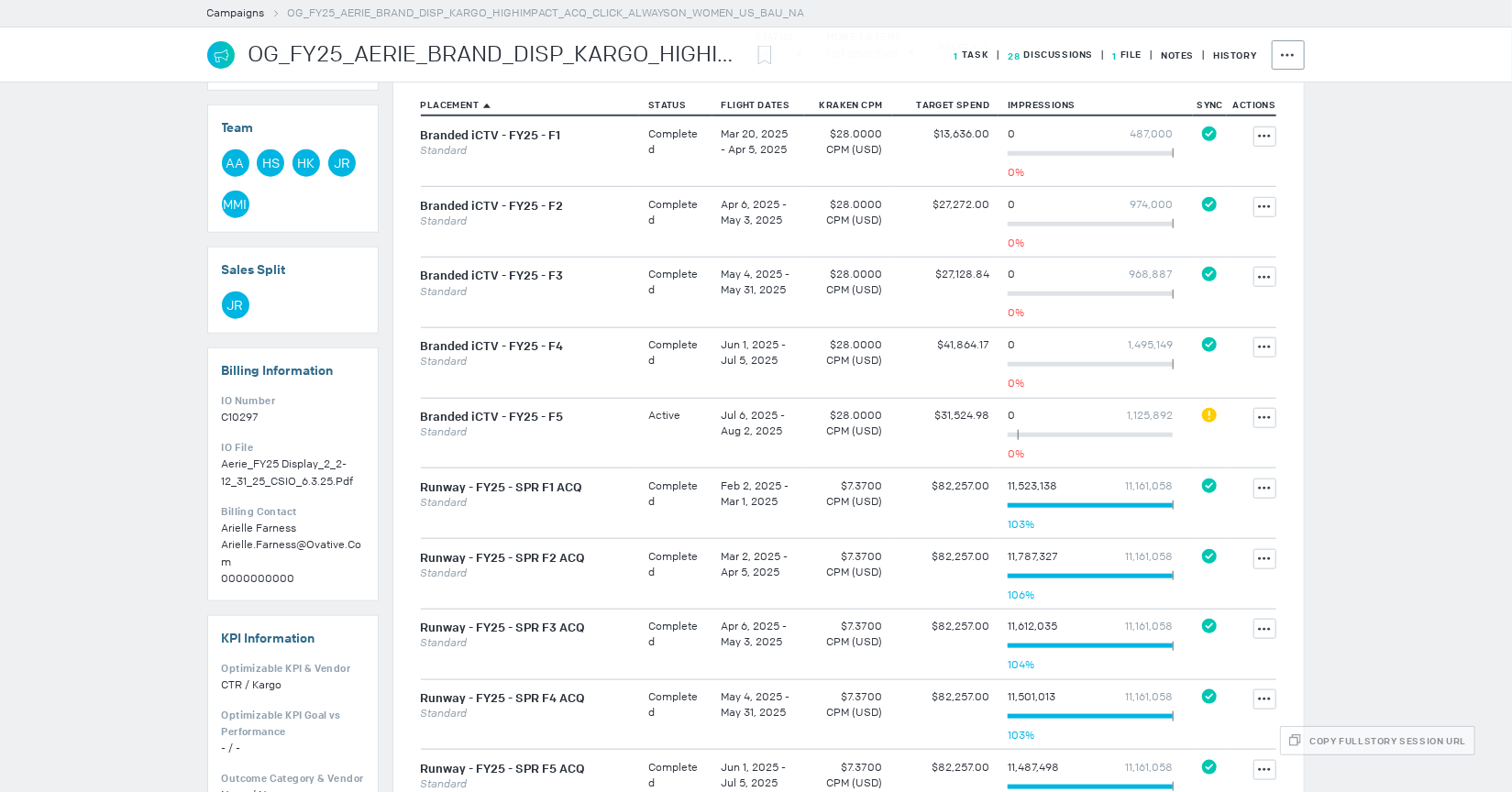 scroll, scrollTop: 775, scrollLeft: 0, axis: vertical 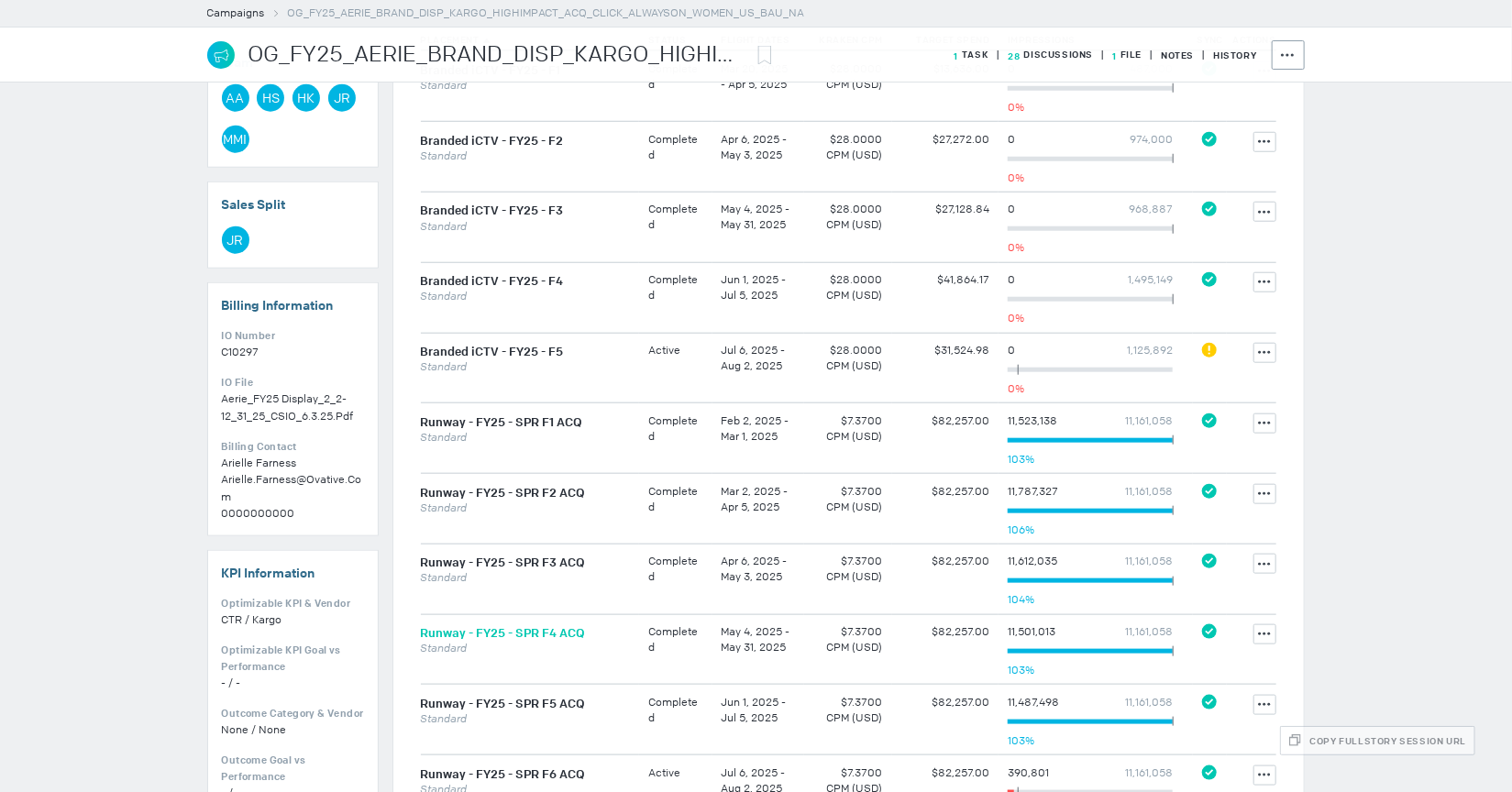 click on "Runway - FY25 - SPR F4 ACQ" at bounding box center [503, 632] 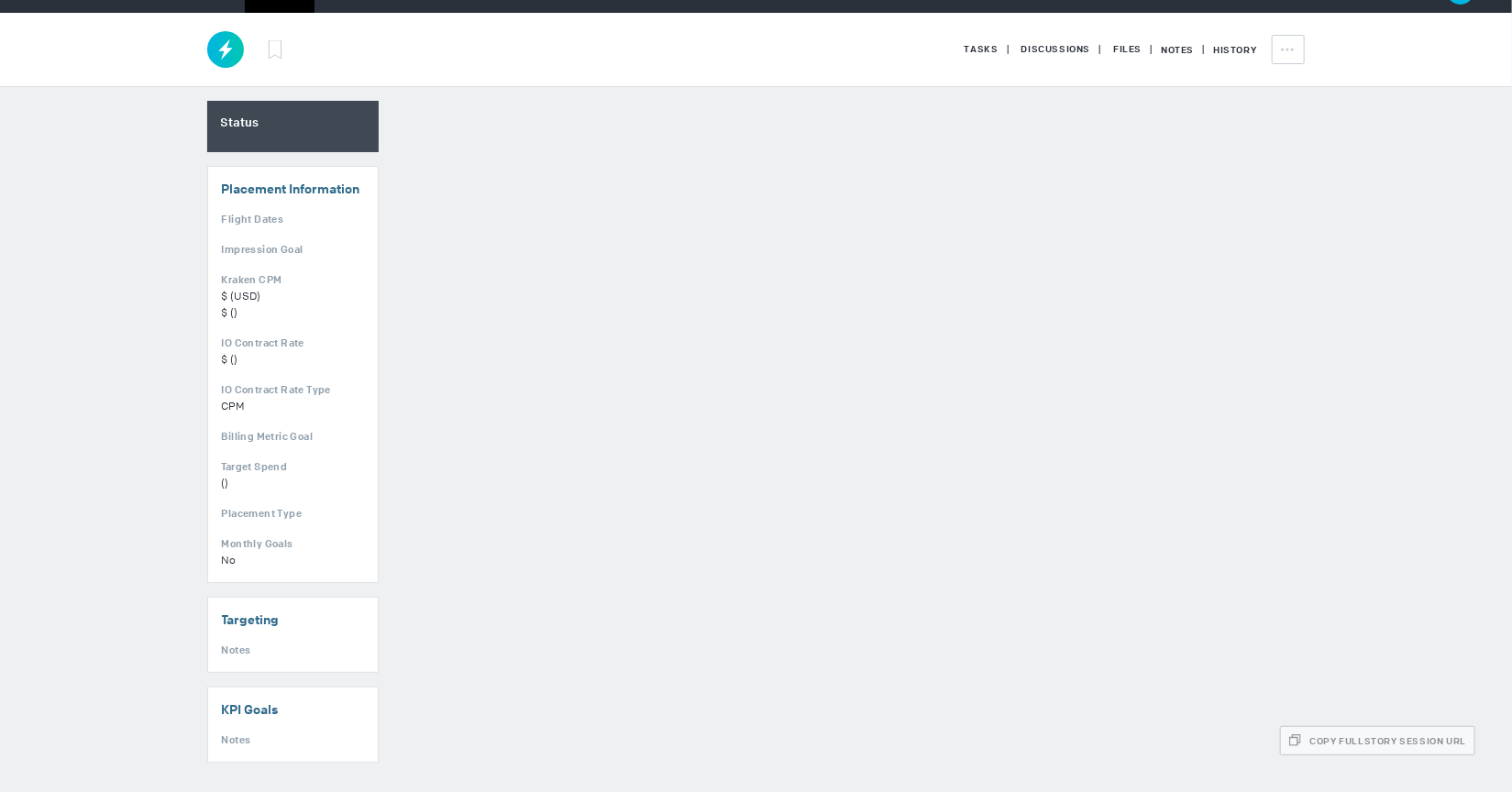 scroll, scrollTop: 18, scrollLeft: 0, axis: vertical 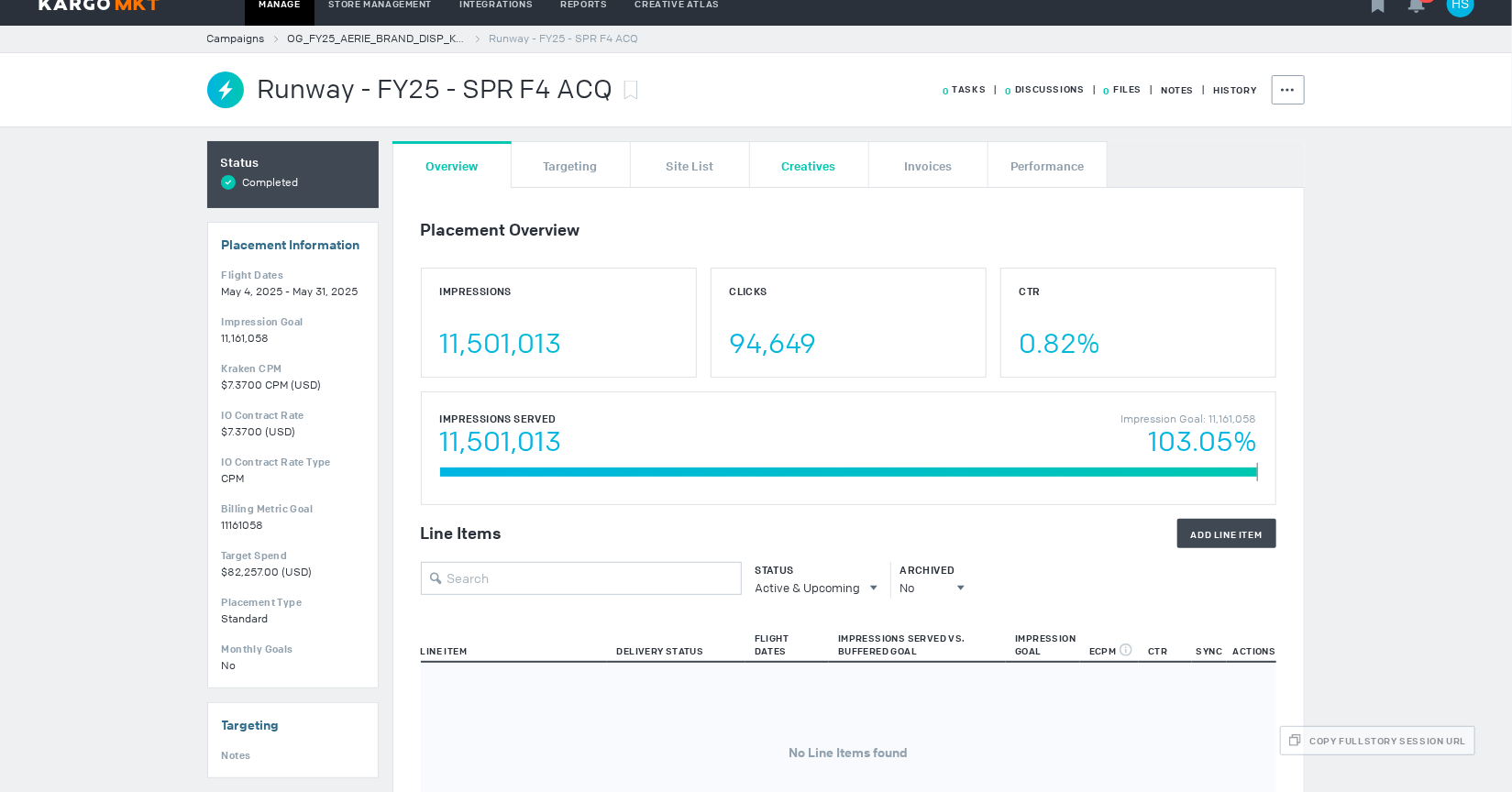 click on "Creatives" at bounding box center (809, 165) 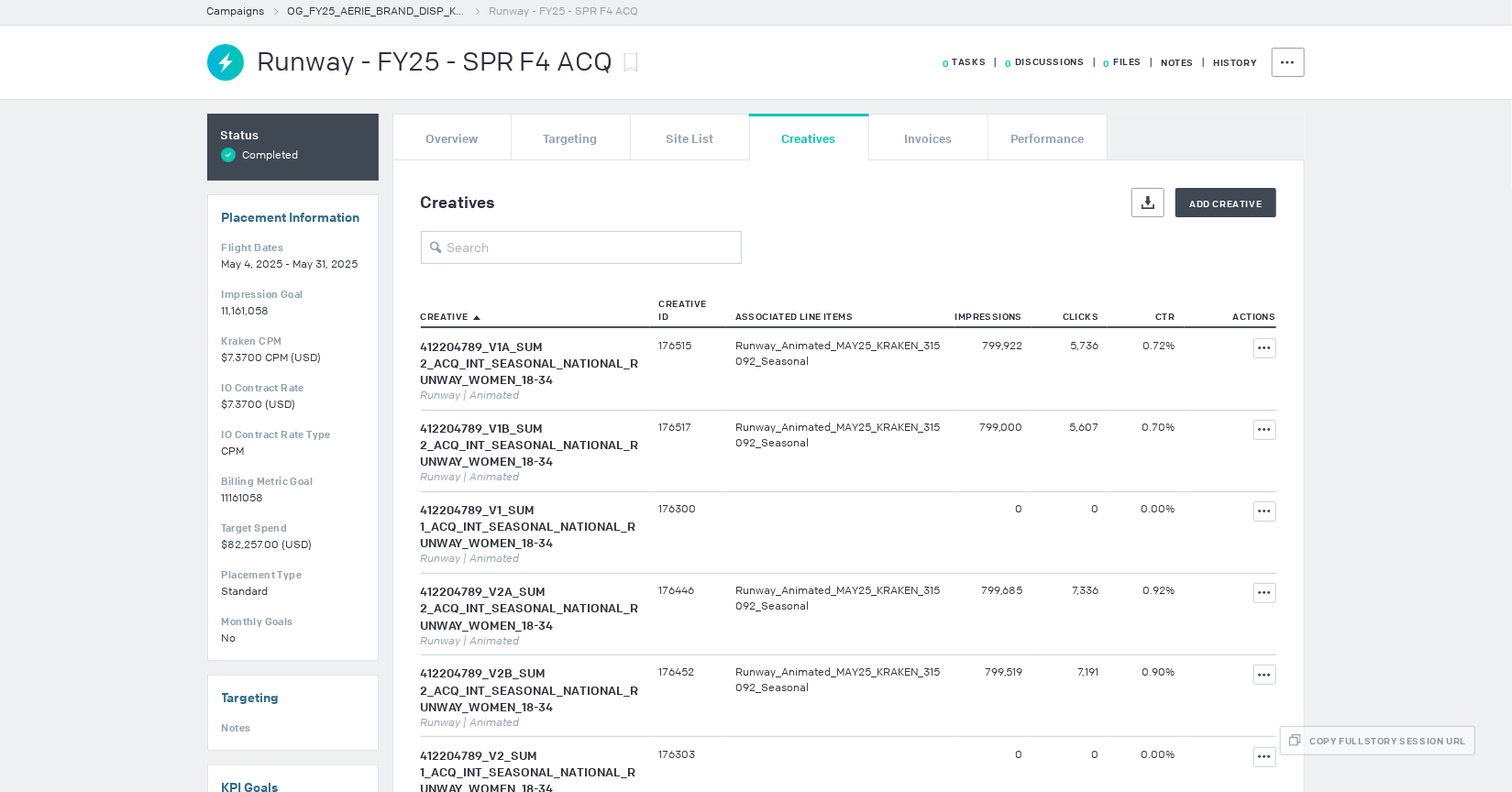 scroll, scrollTop: 48, scrollLeft: 0, axis: vertical 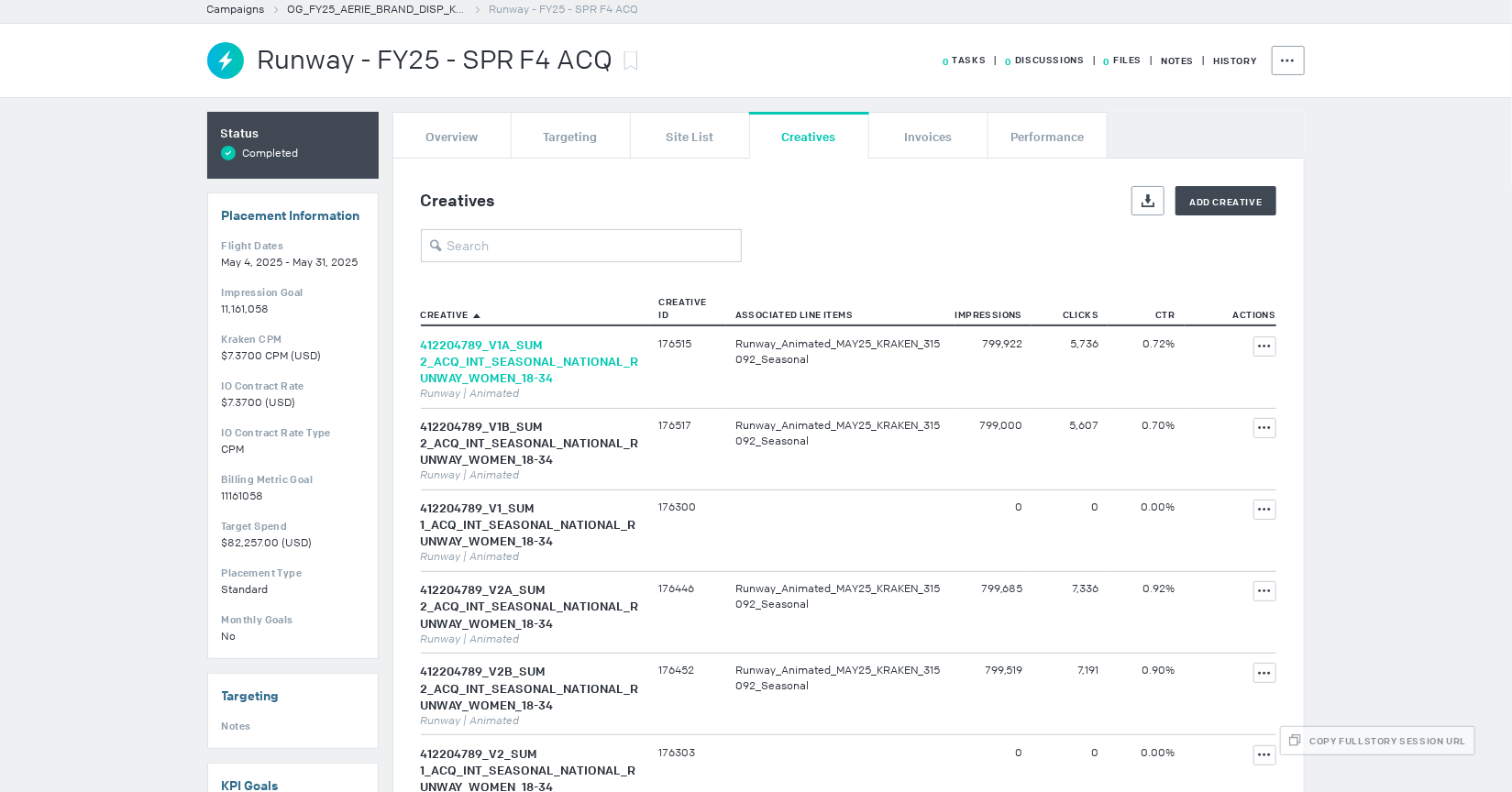 click on "412204789_V1A_SUM 2_ACQ_INT_SEASONAL_NATIONAL_RUNWAY_WOMEN_18-34" at bounding box center [530, 361] 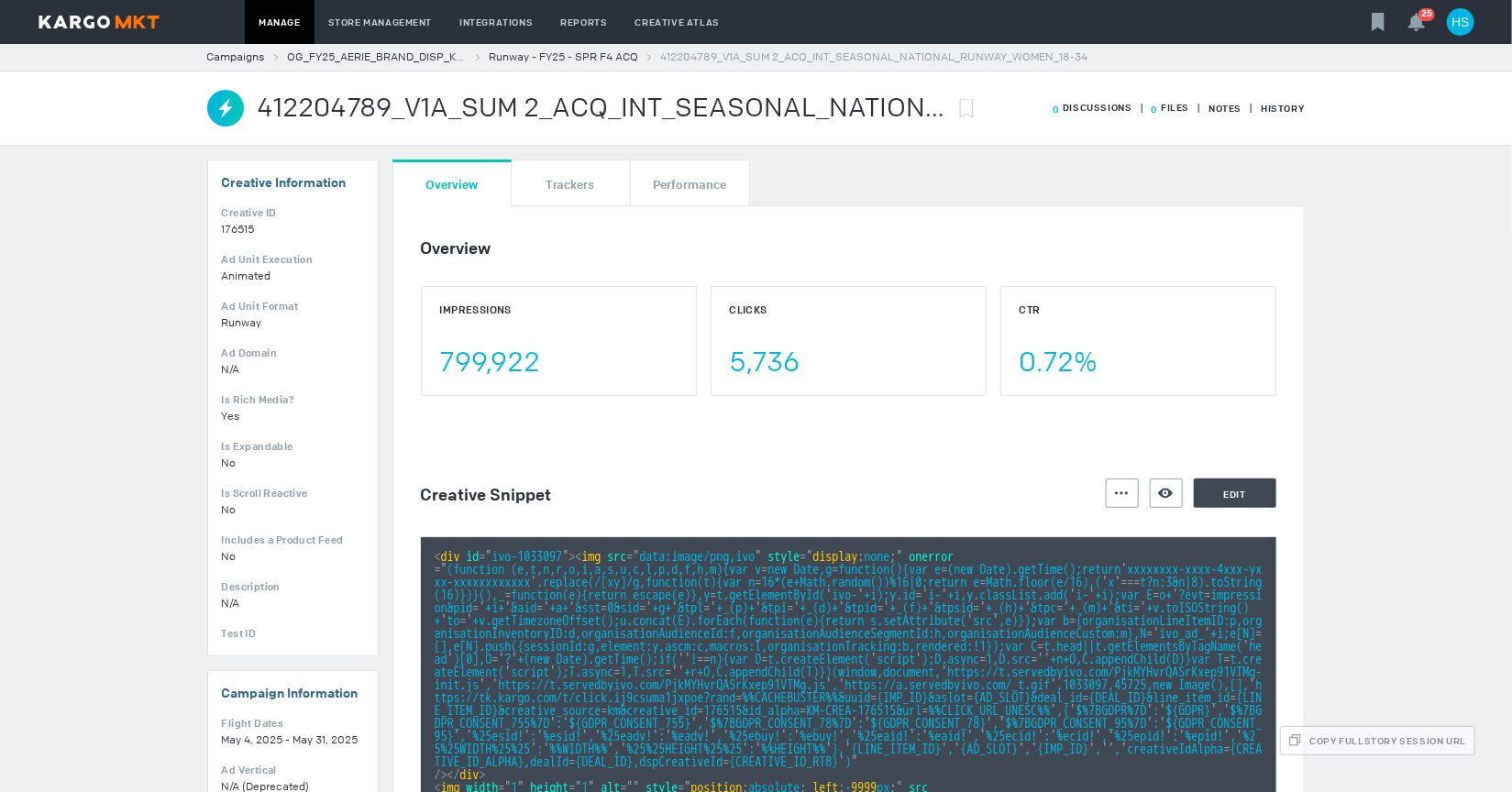 scroll, scrollTop: 0, scrollLeft: 0, axis: both 